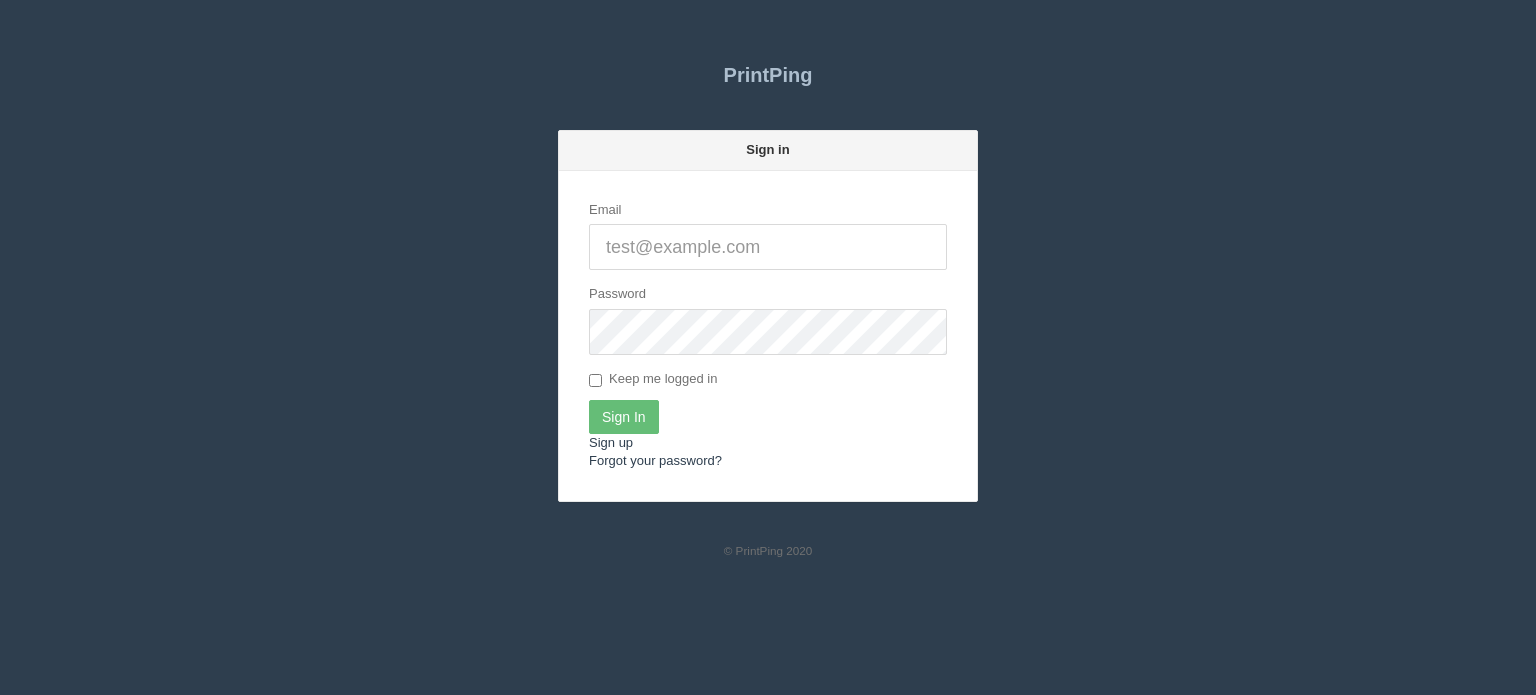 scroll, scrollTop: 0, scrollLeft: 0, axis: both 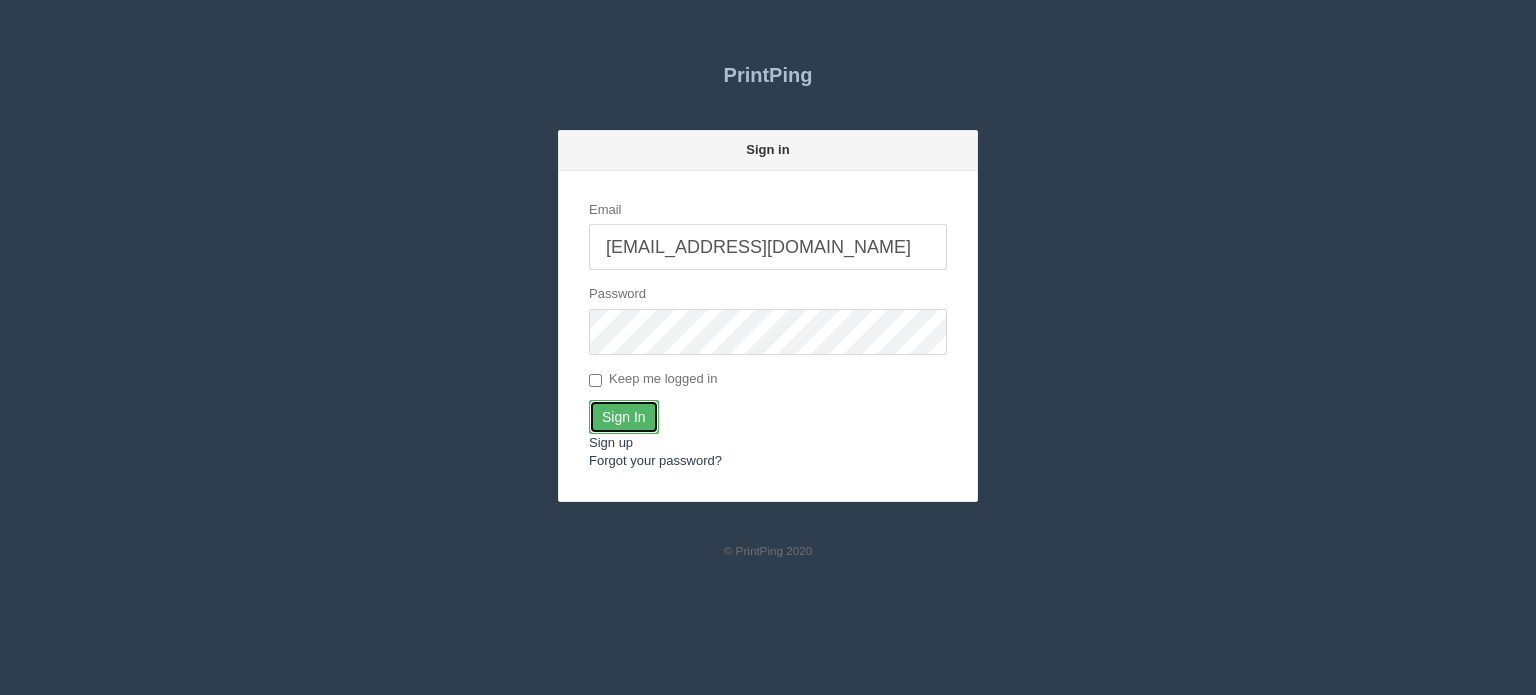 click on "Sign In" at bounding box center (624, 417) 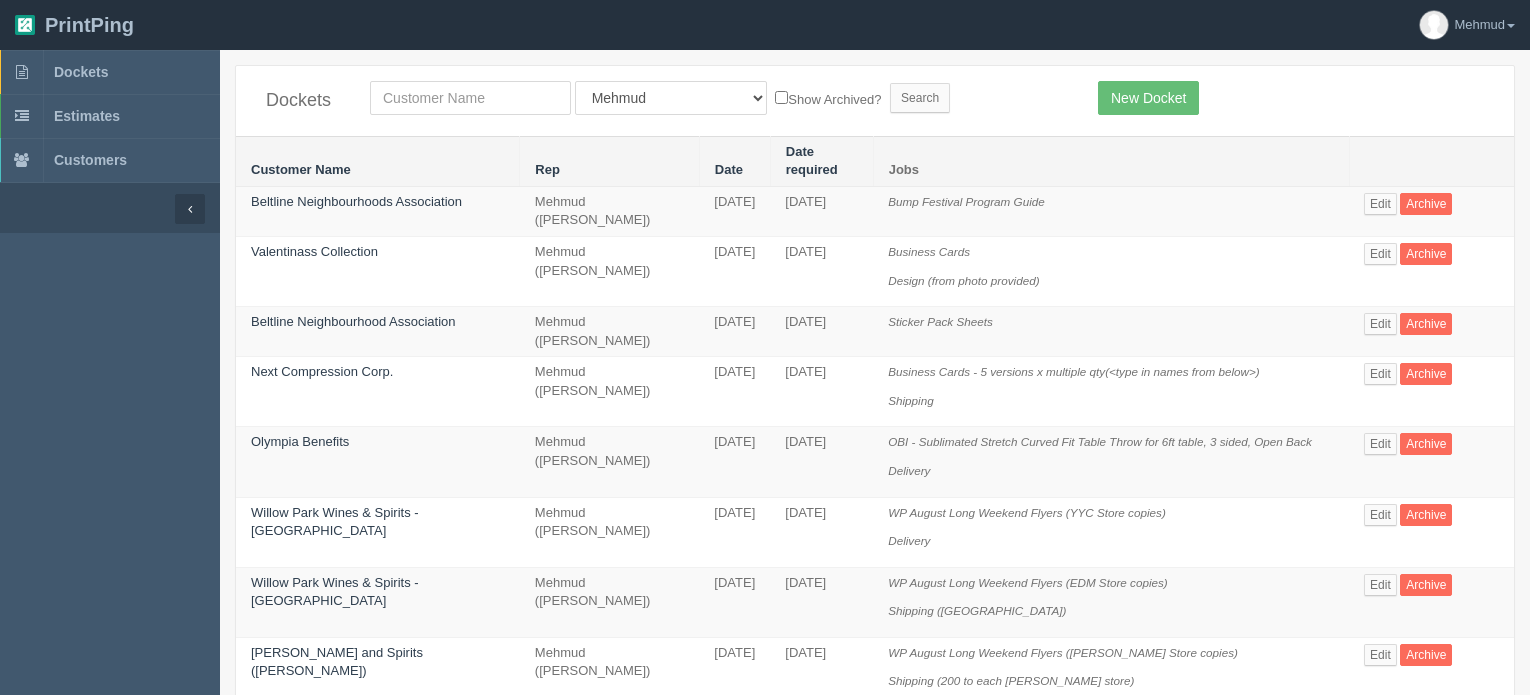 scroll, scrollTop: 0, scrollLeft: 0, axis: both 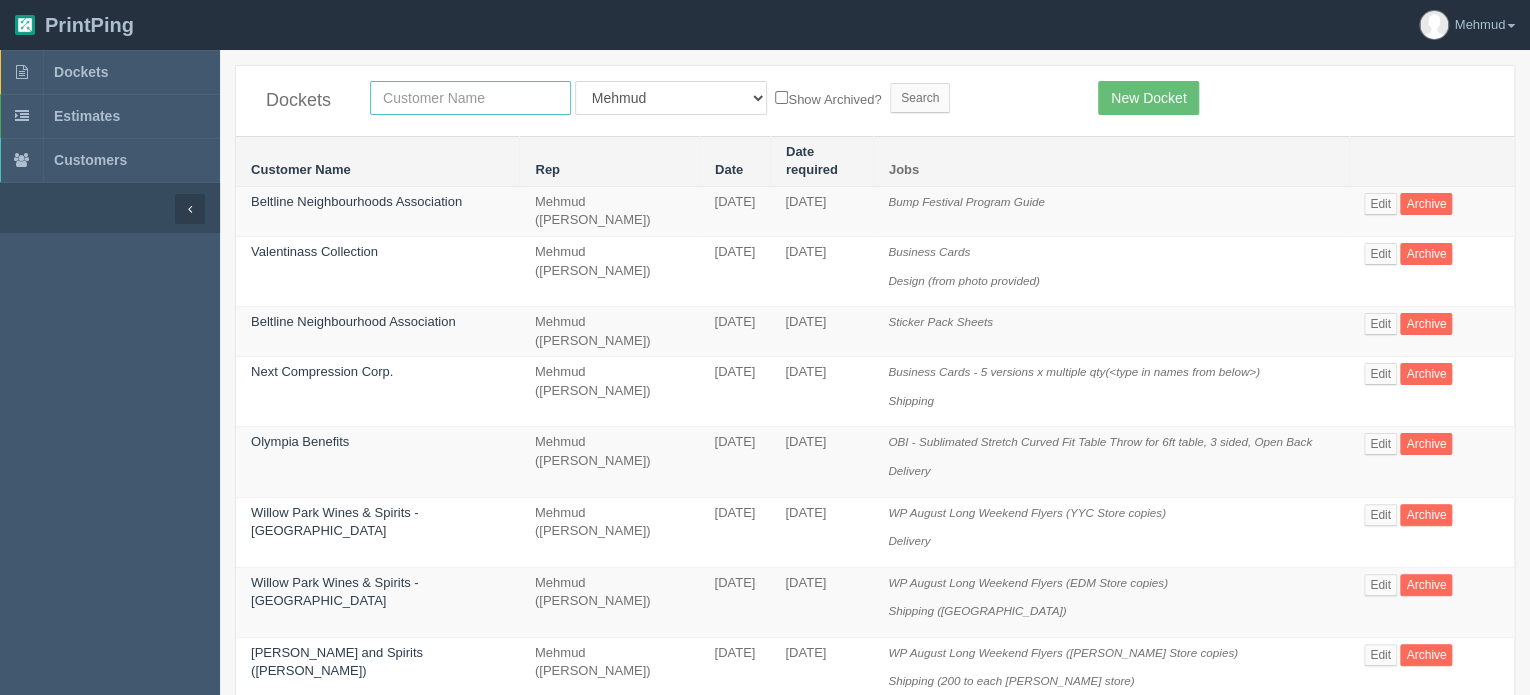 click at bounding box center [470, 98] 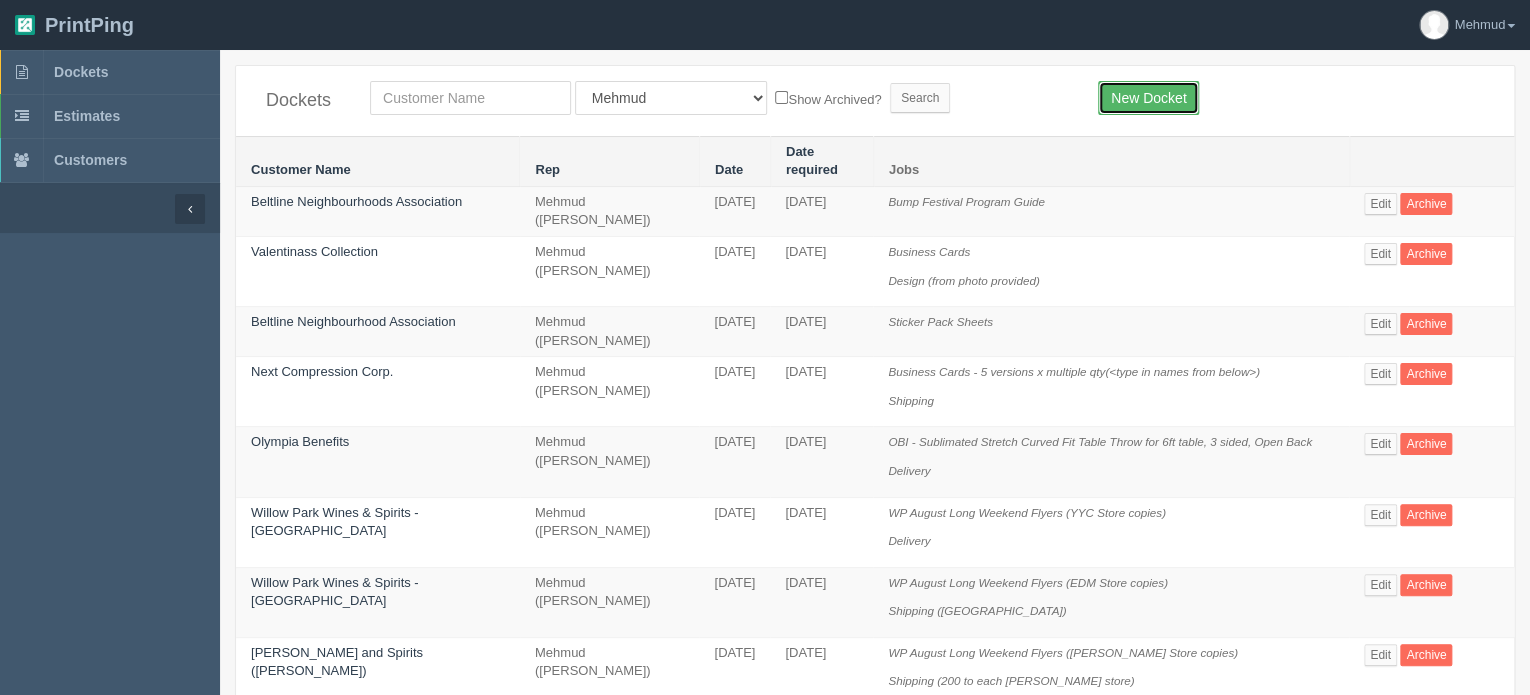 click on "New Docket" at bounding box center (1148, 98) 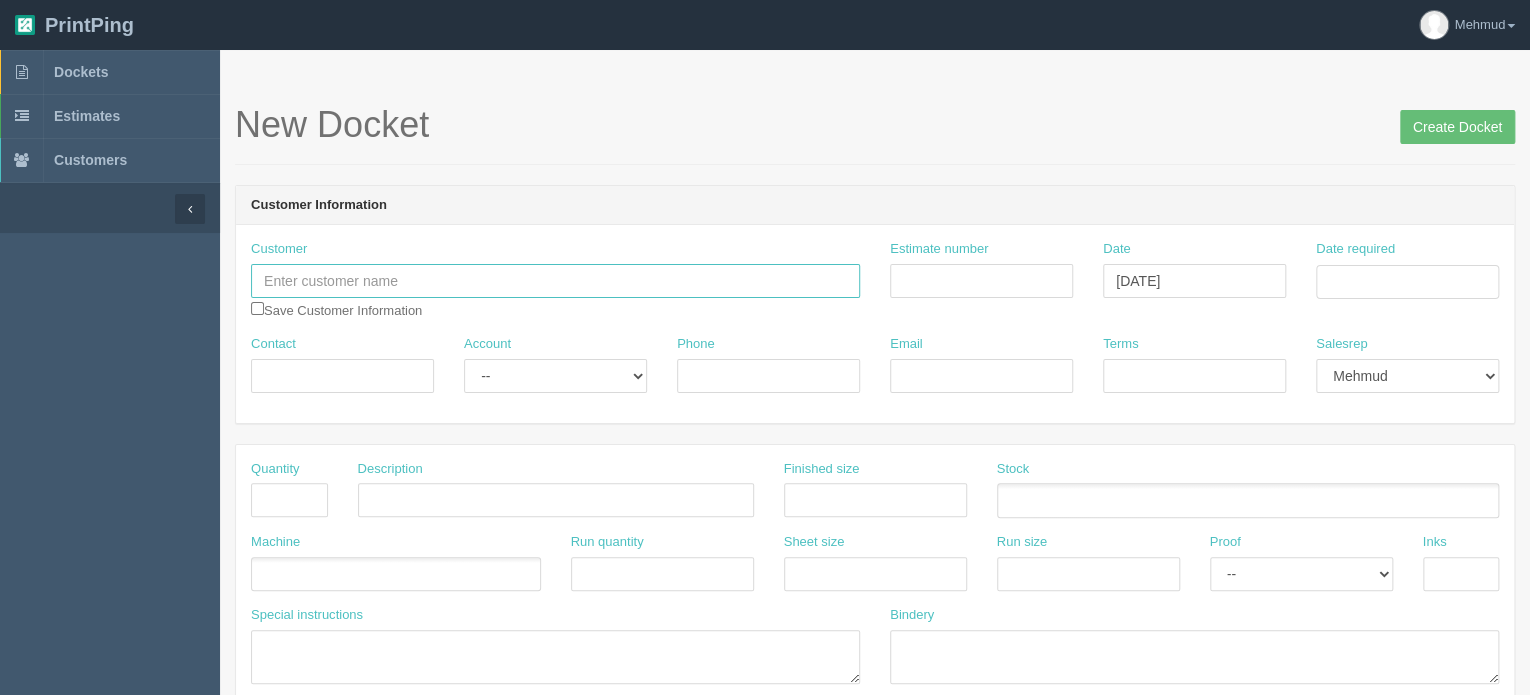 click at bounding box center (555, 281) 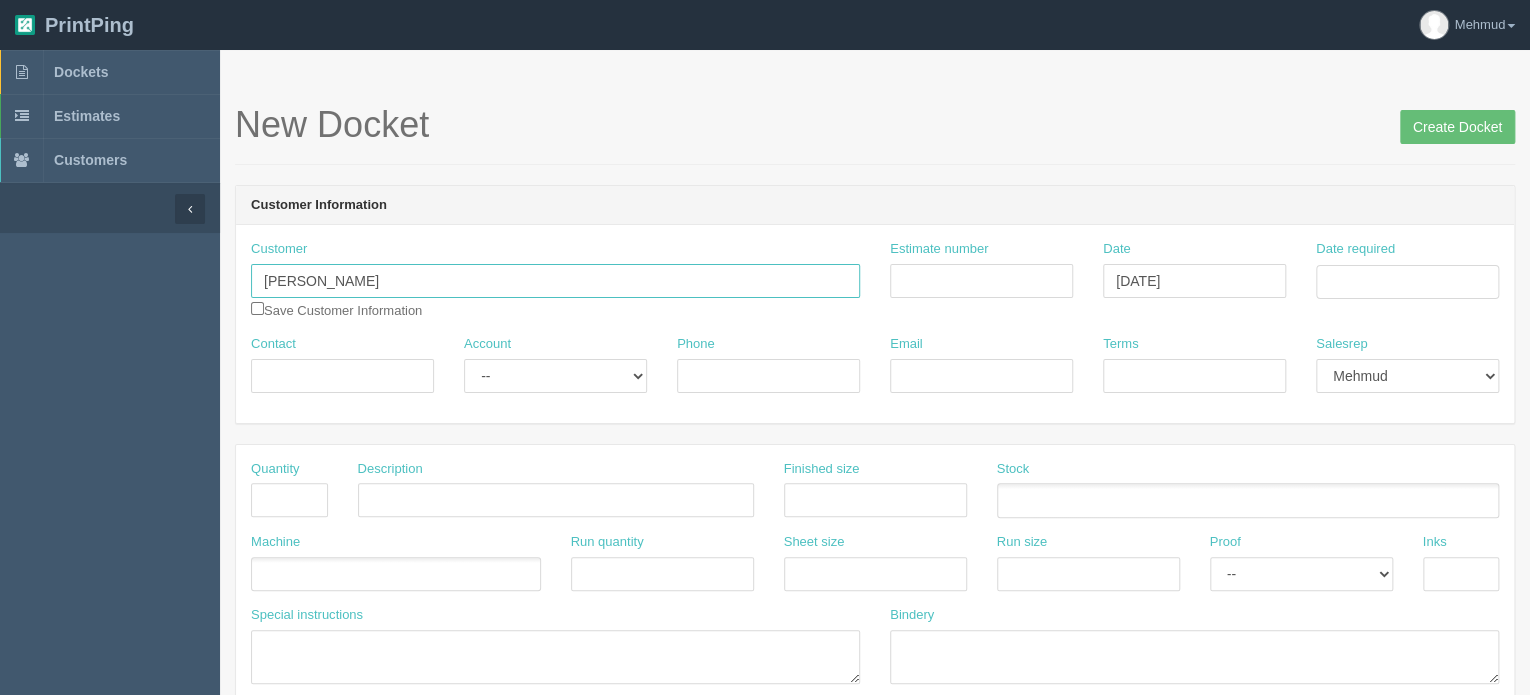 type on "[PERSON_NAME]" 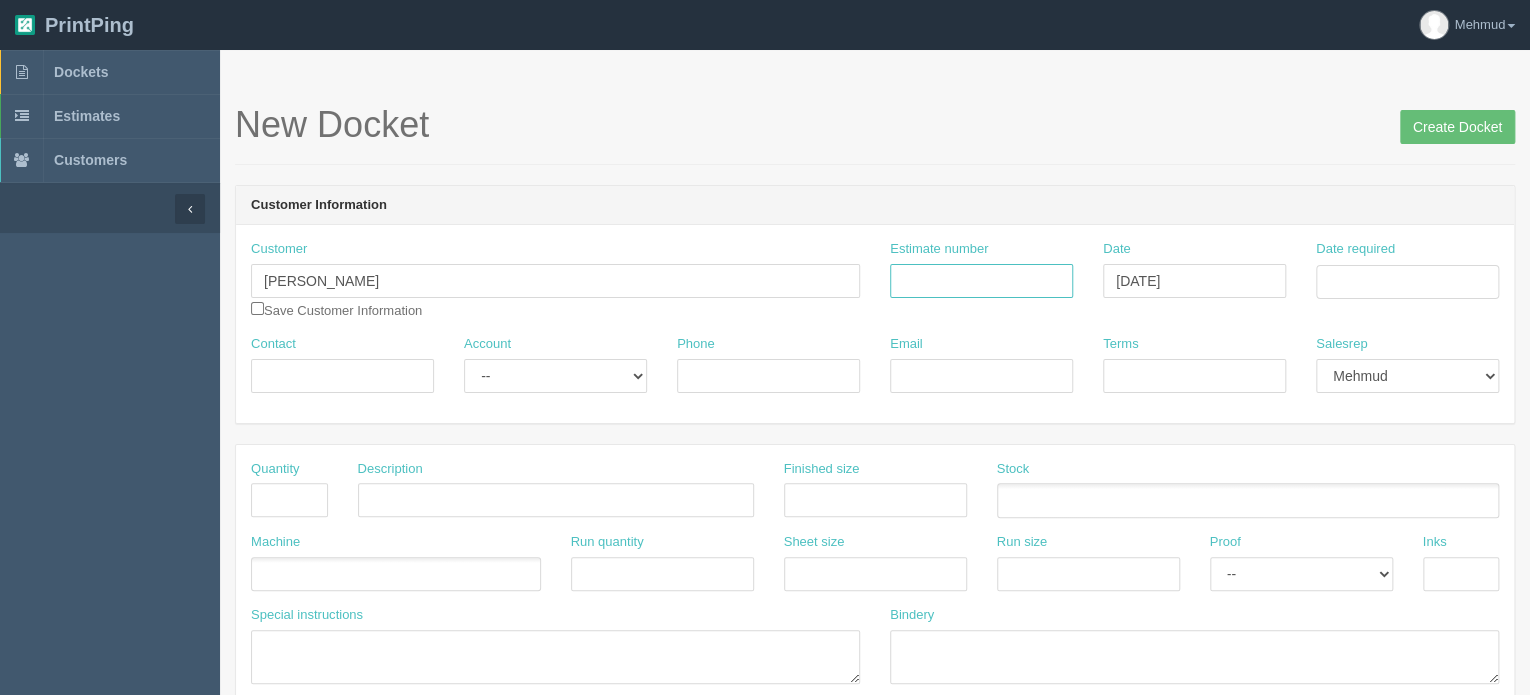click on "Estimate number" at bounding box center [981, 281] 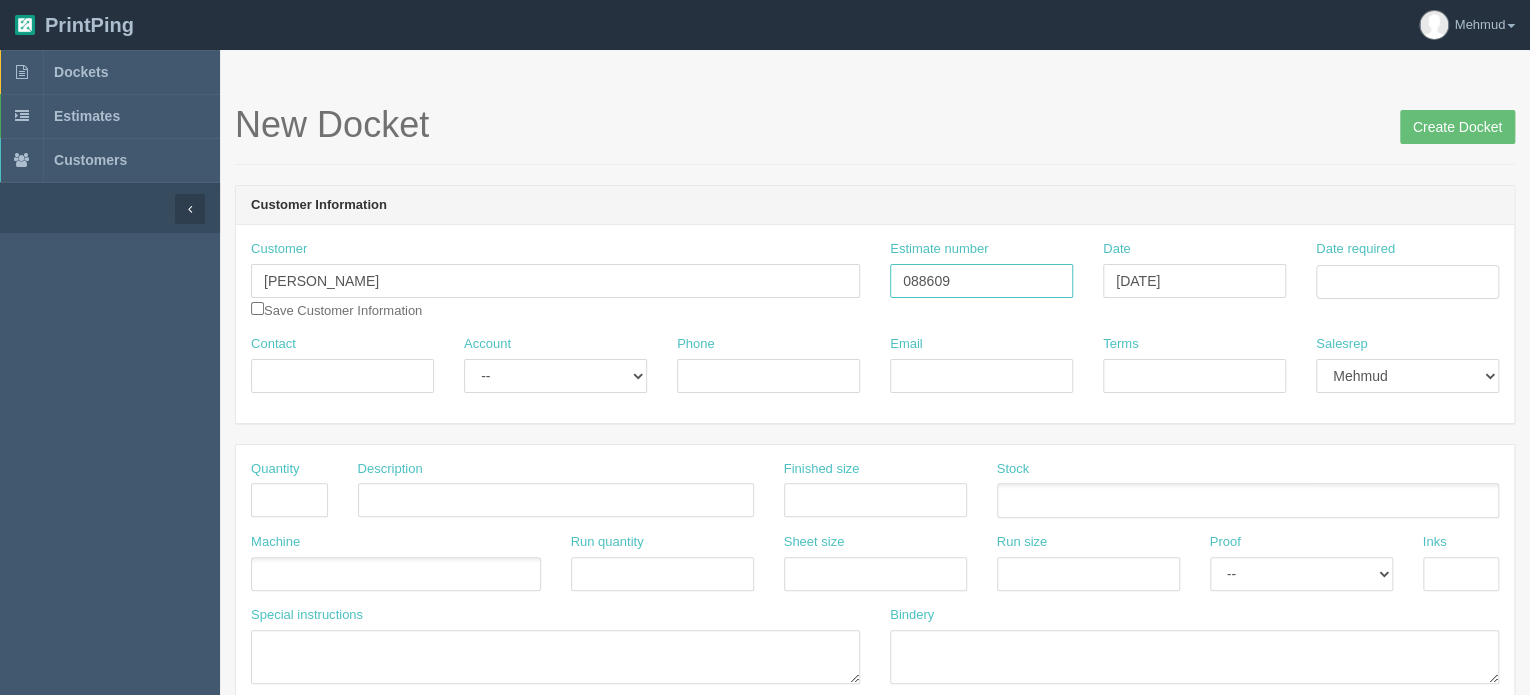 type on "088609" 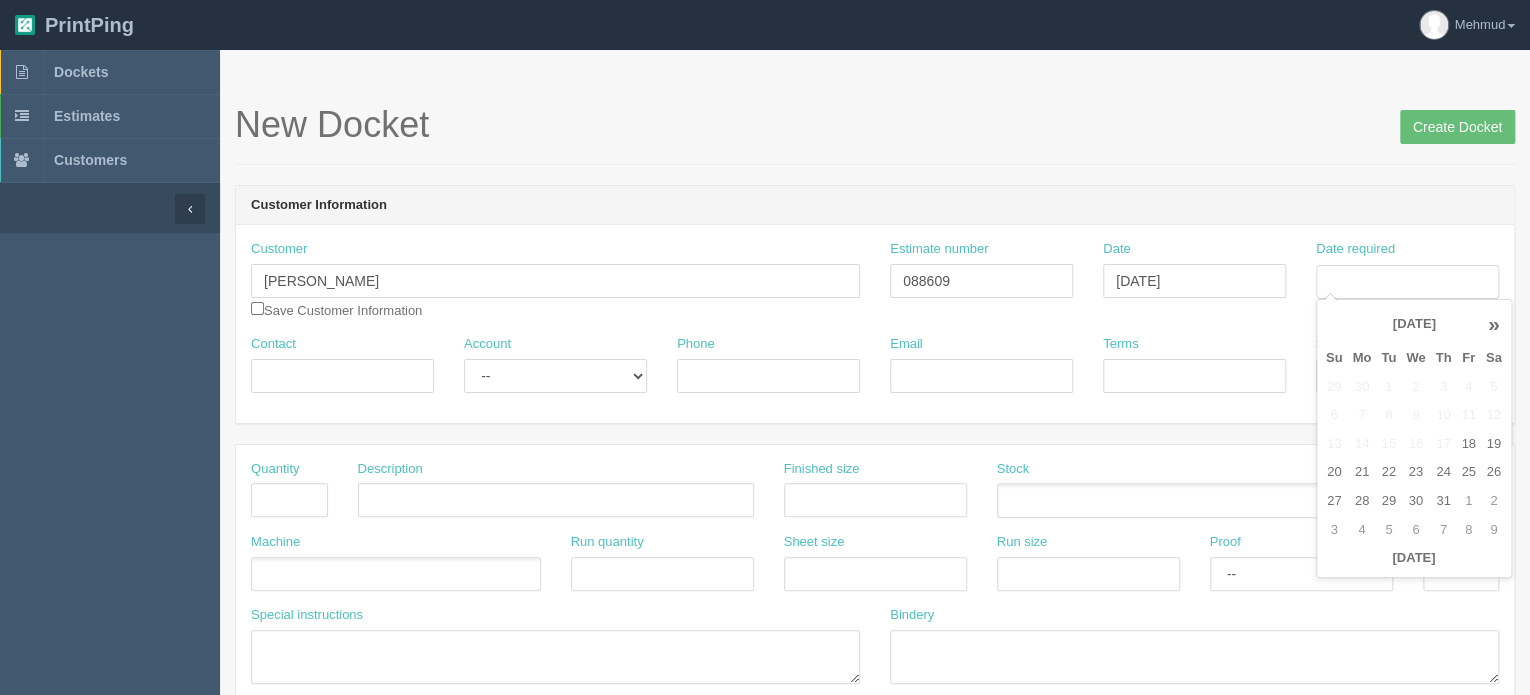 click on "25" at bounding box center (1468, 472) 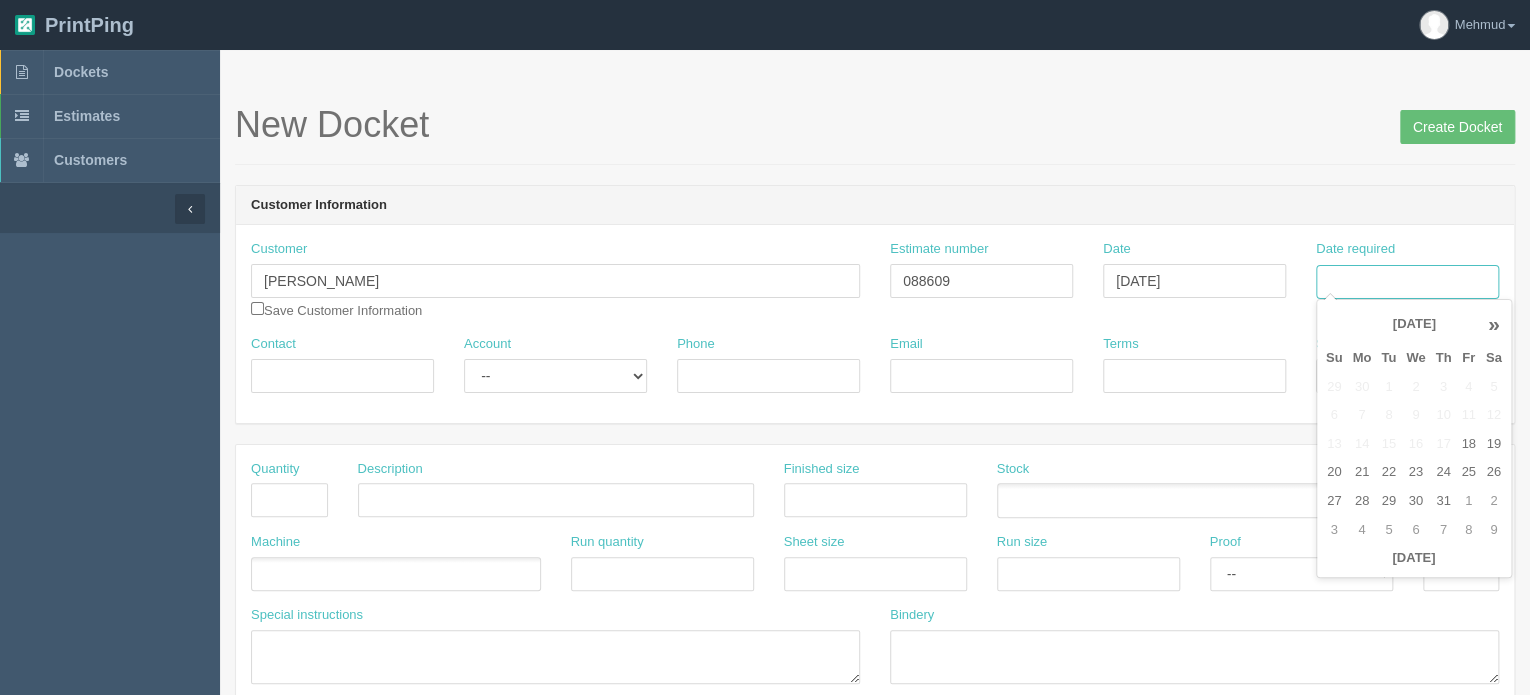 type on "[DATE]" 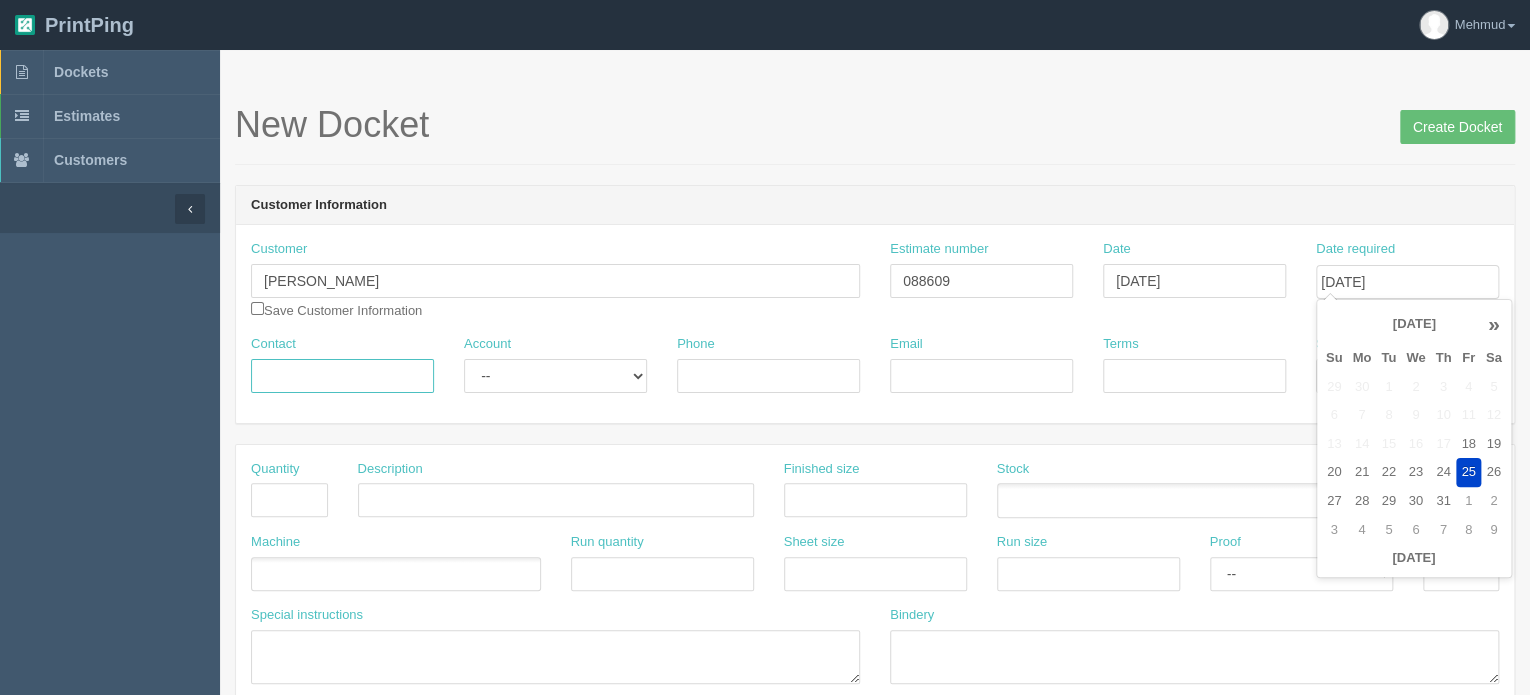 click on "Contact" at bounding box center [342, 376] 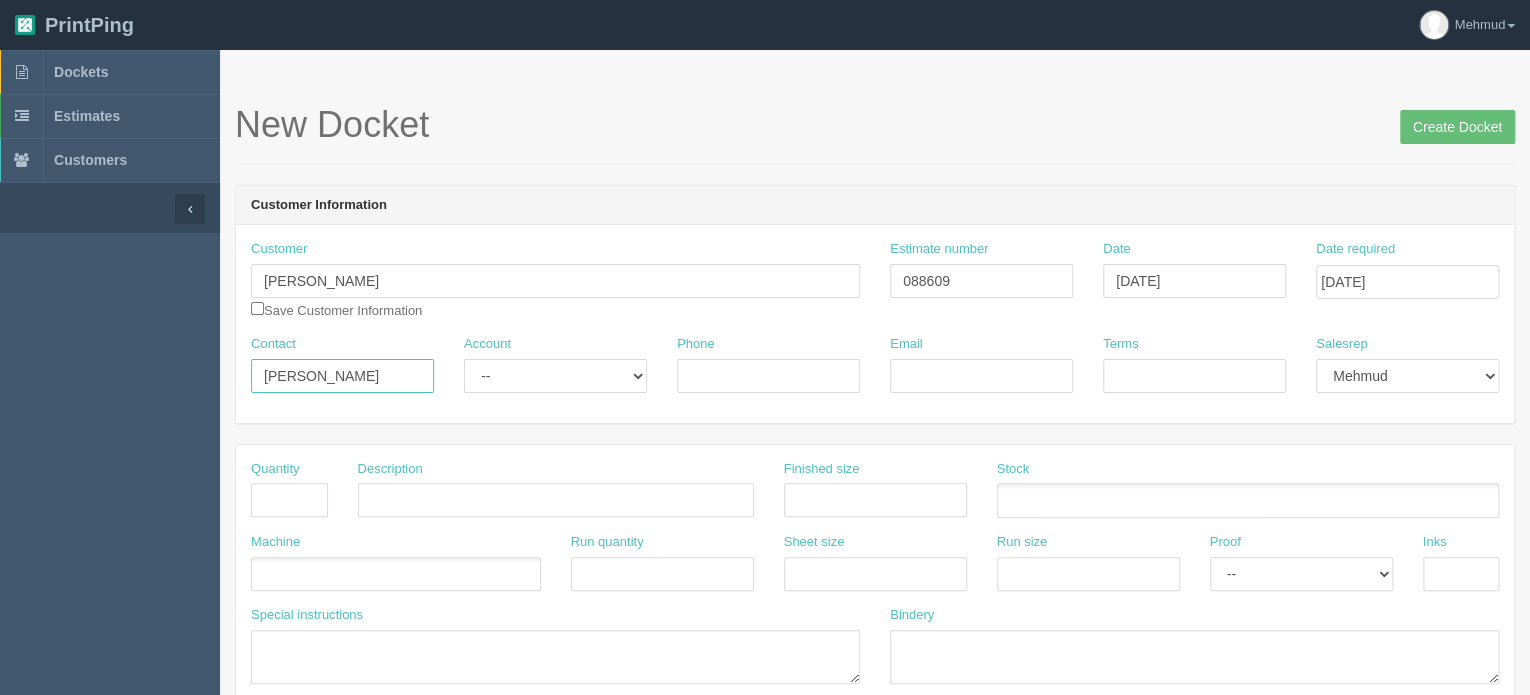 type on "amanda woodrow" 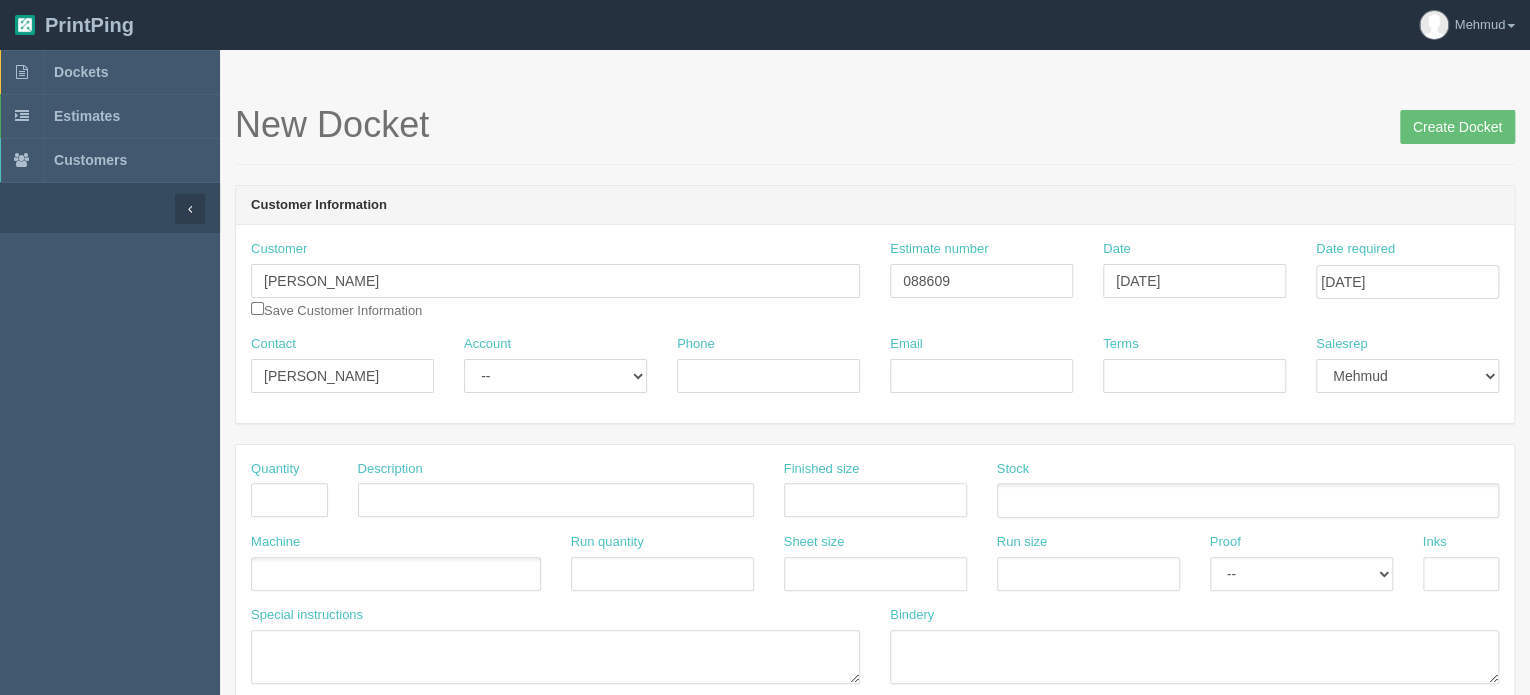 click on "Account
--
Existing Client
Allrush Client
Rep Client" at bounding box center (555, 371) 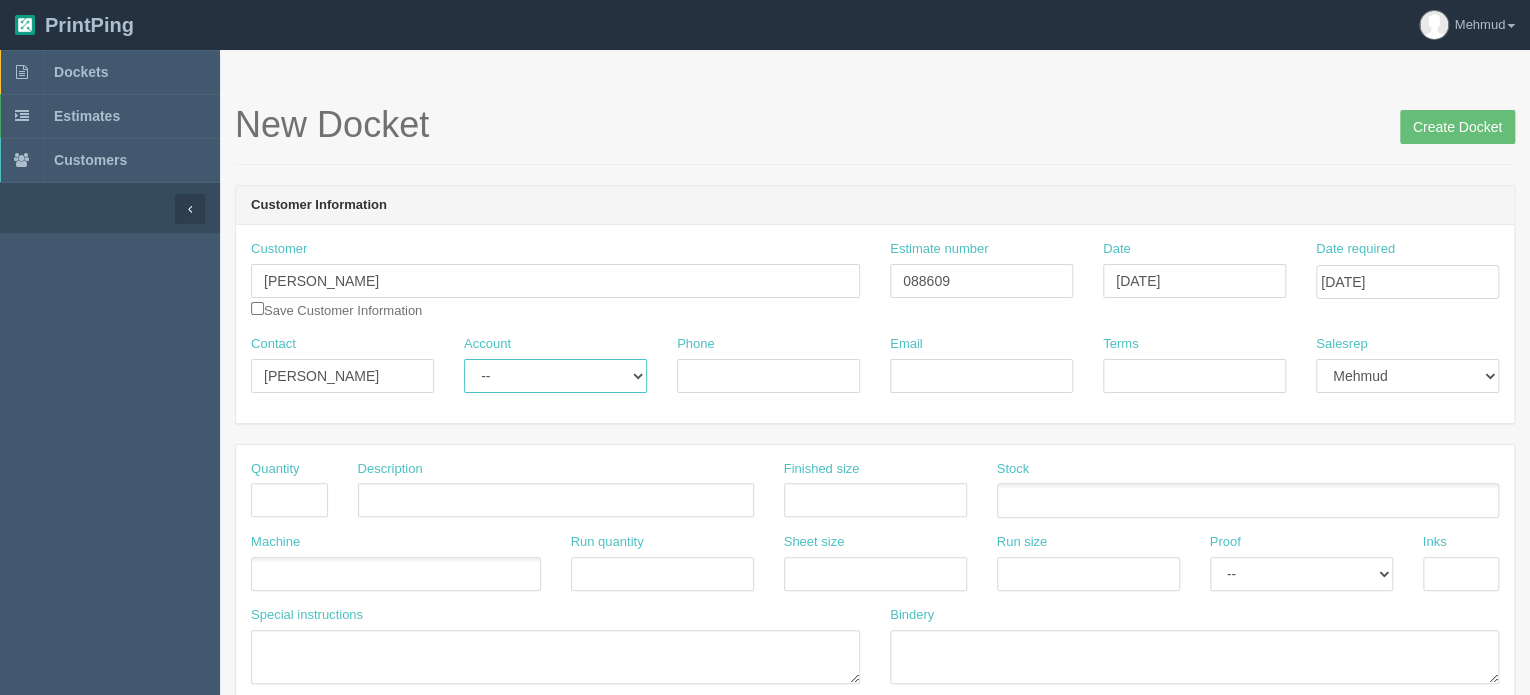 click on "--
Existing Client
Allrush Client
Rep Client" at bounding box center (555, 376) 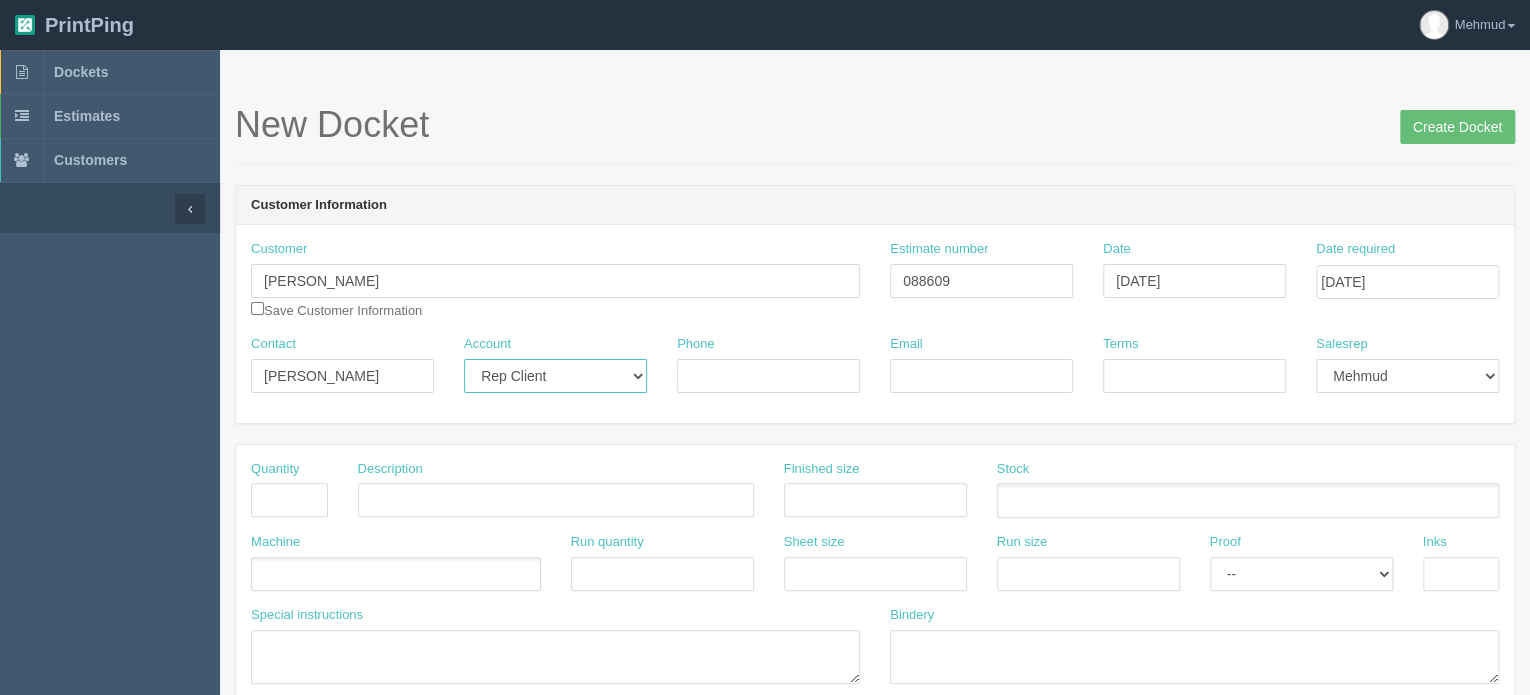 click on "--
Existing Client
Allrush Client
Rep Client" at bounding box center [555, 376] 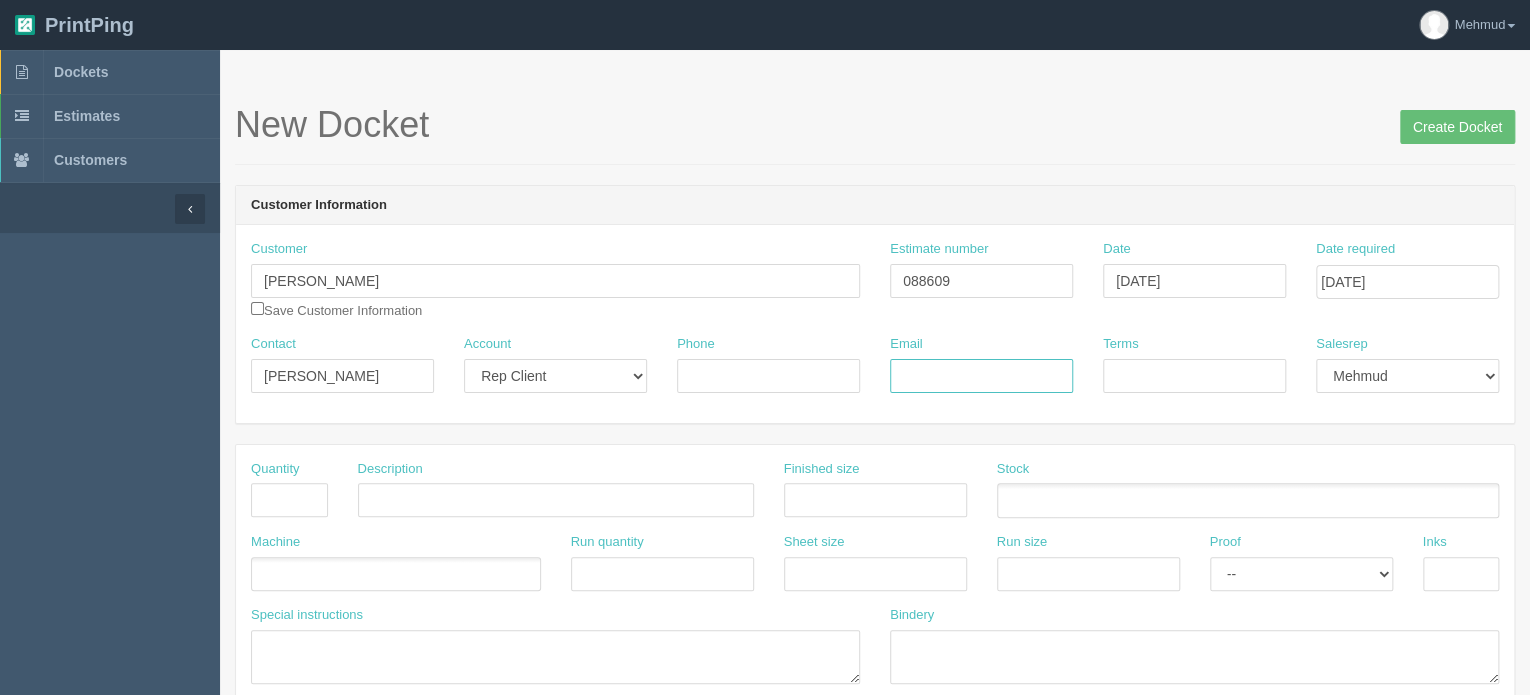 click on "Email" at bounding box center (981, 376) 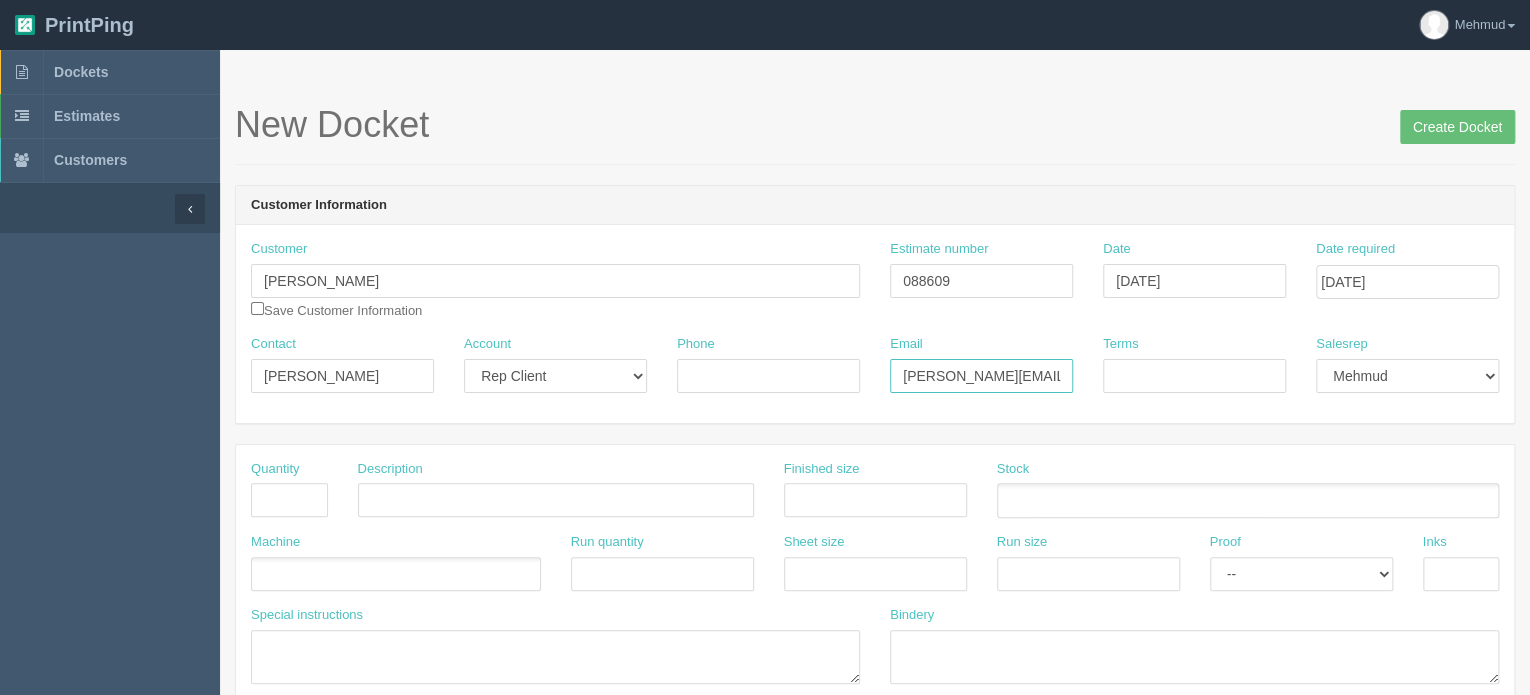 scroll, scrollTop: 0, scrollLeft: 40, axis: horizontal 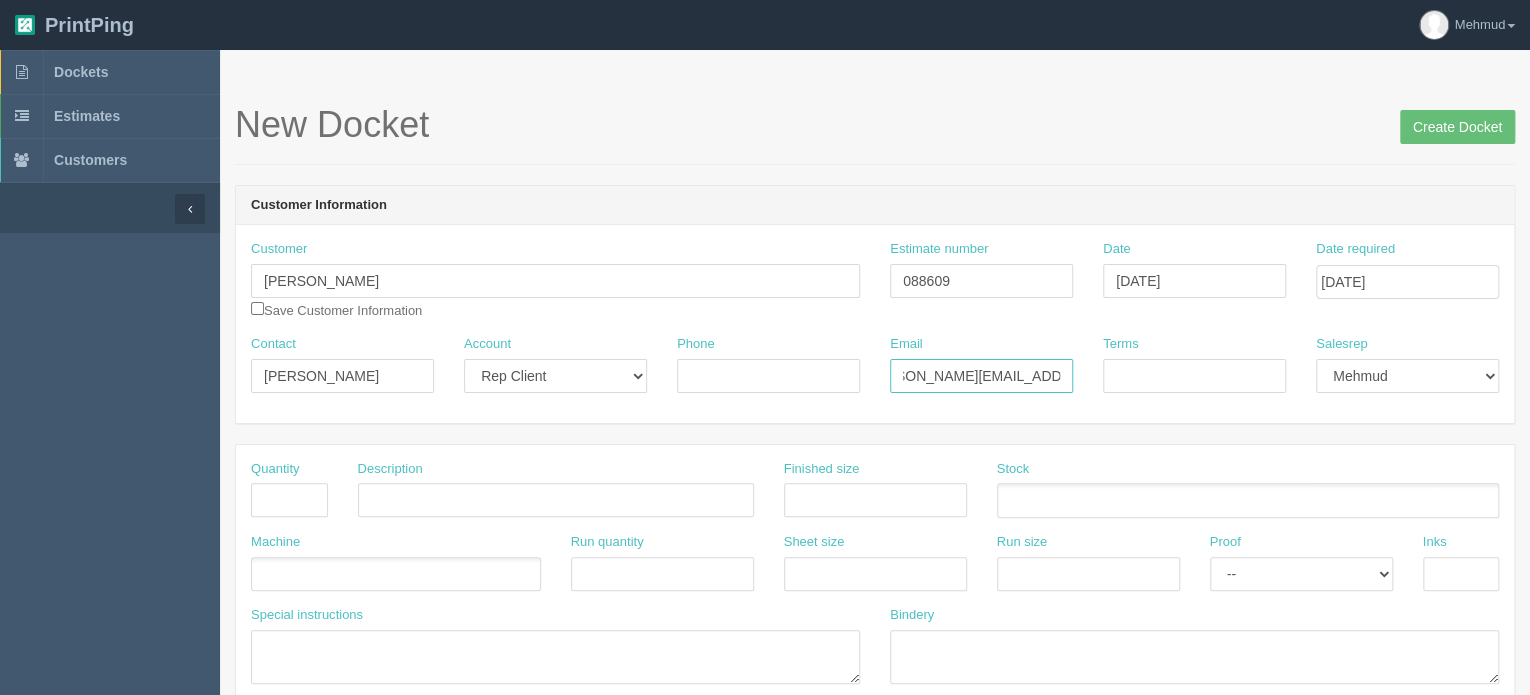 type on "amanda.woodrow@adfarm.com" 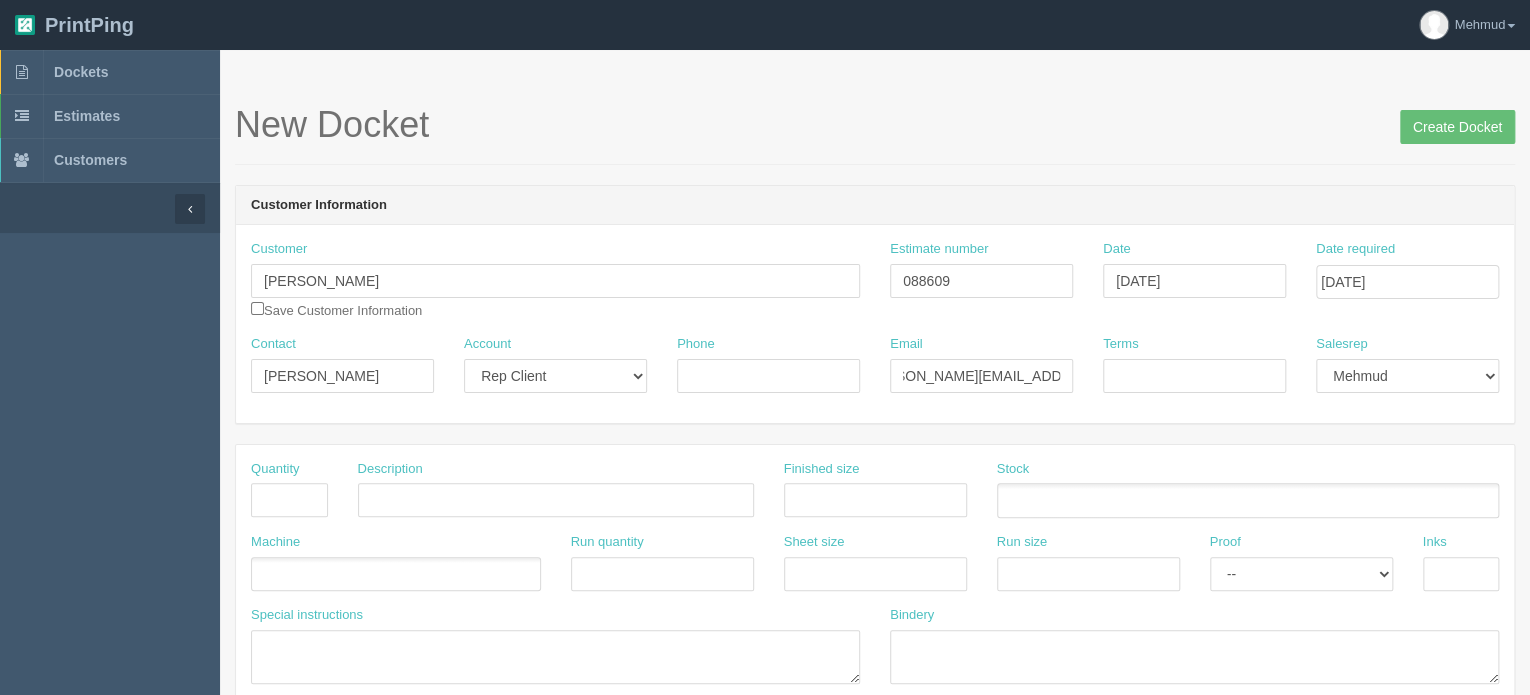 scroll, scrollTop: 0, scrollLeft: 0, axis: both 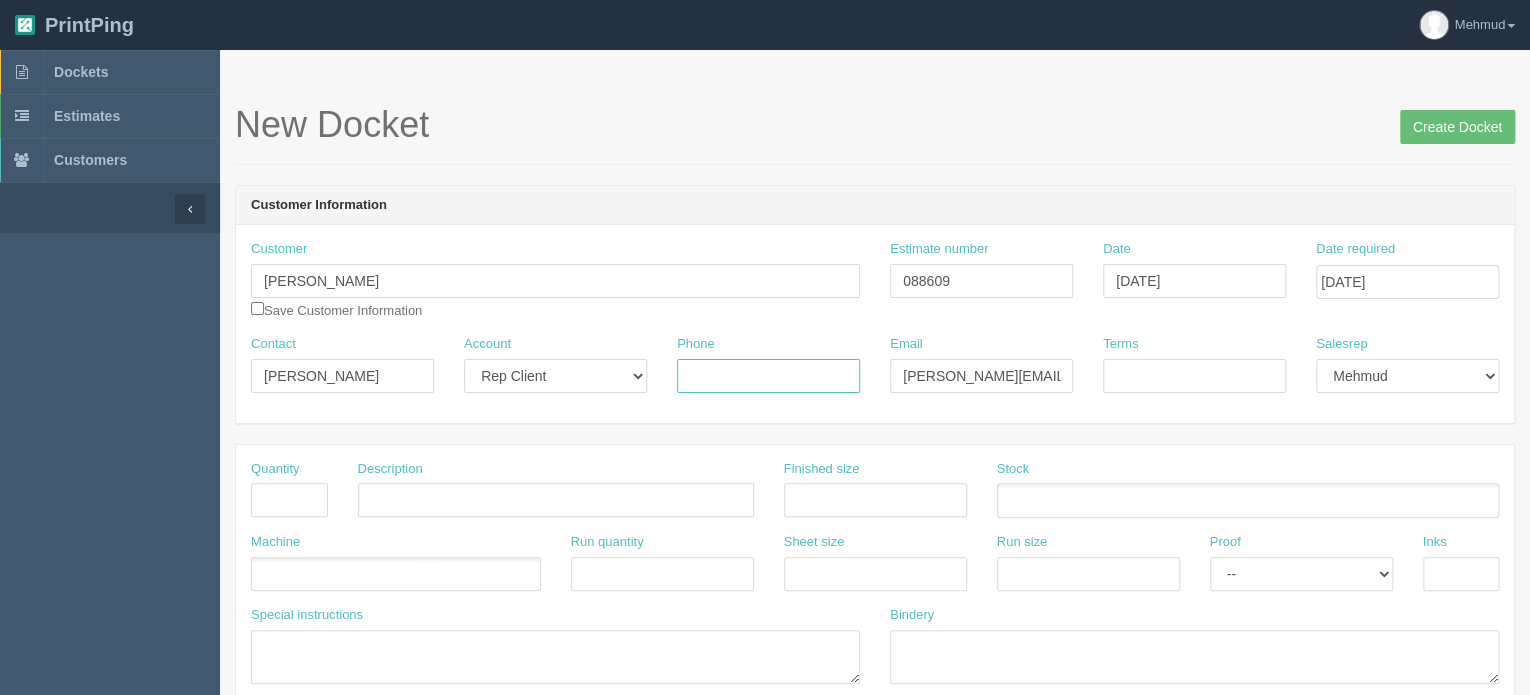 click on "Phone" at bounding box center [768, 376] 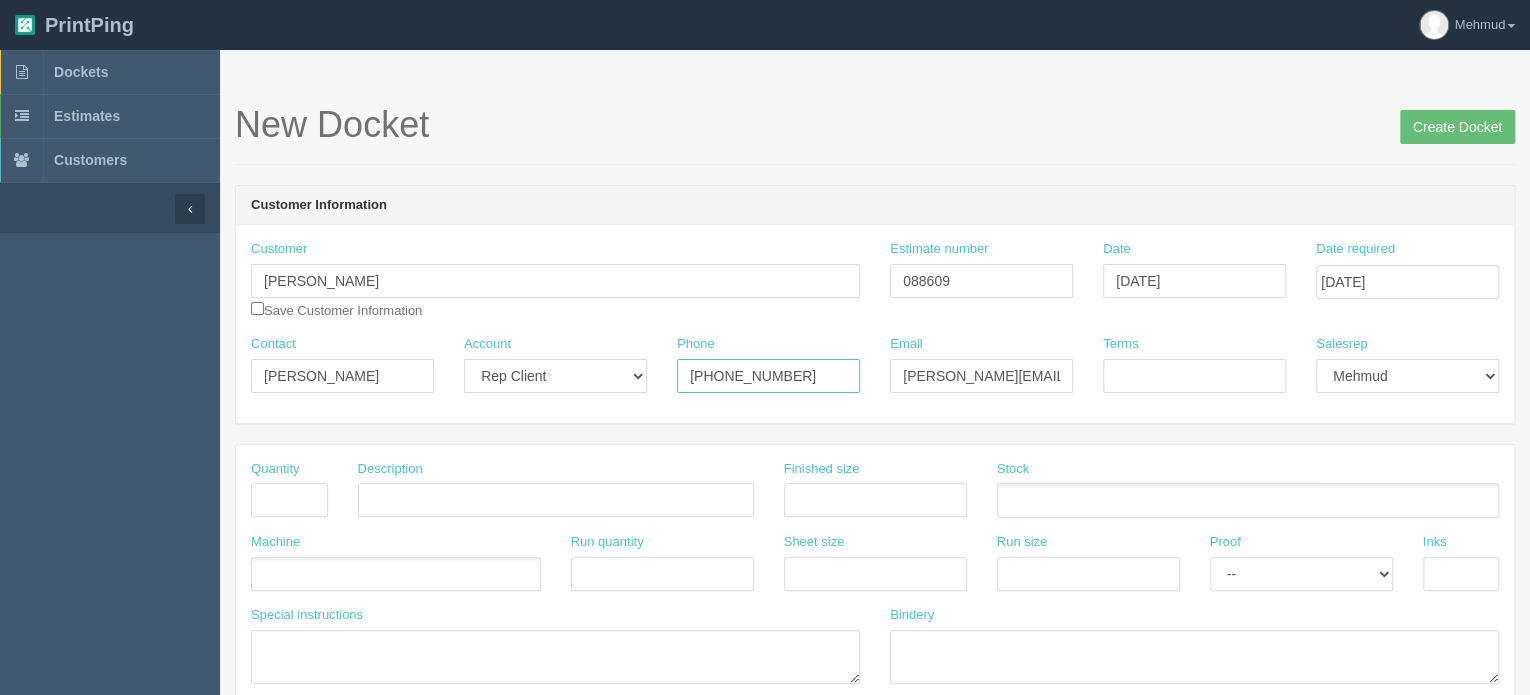 type on "403-875-4082" 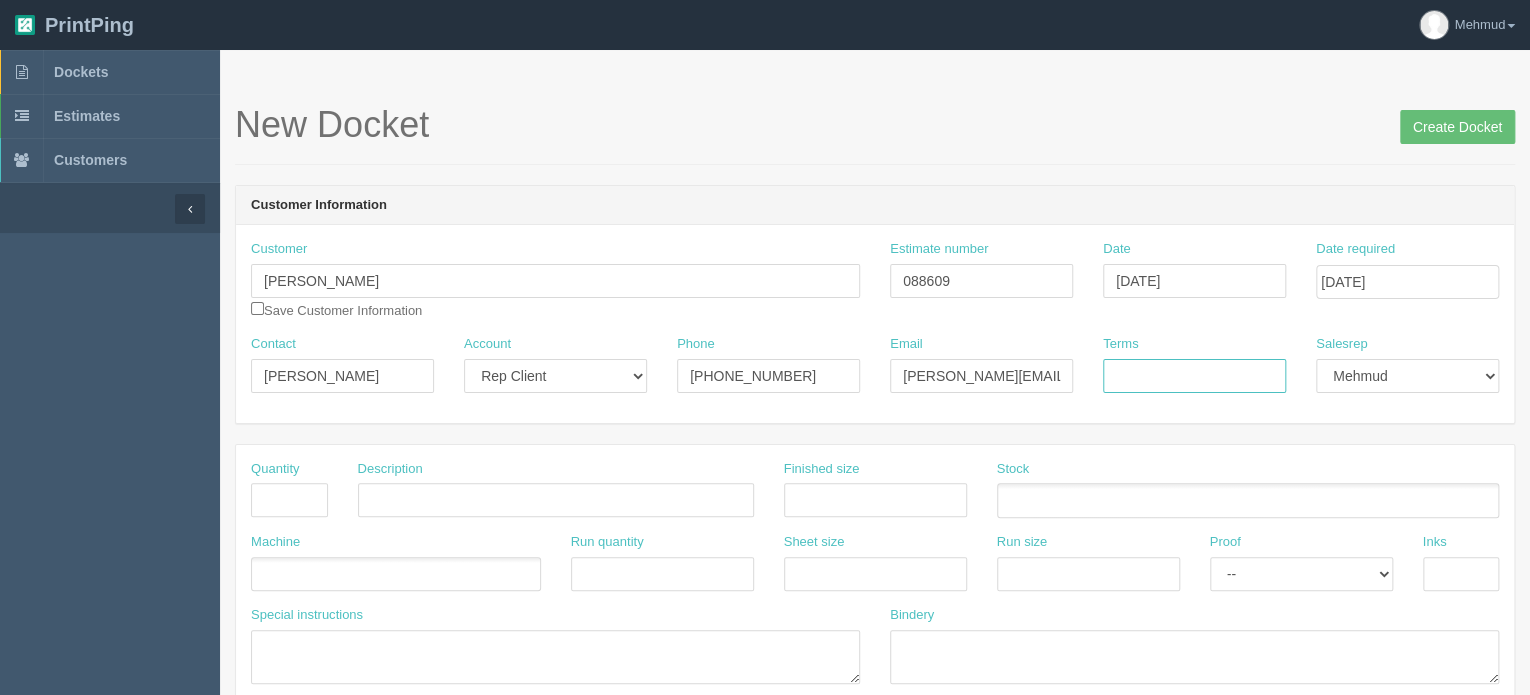 click on "Terms" at bounding box center (1194, 376) 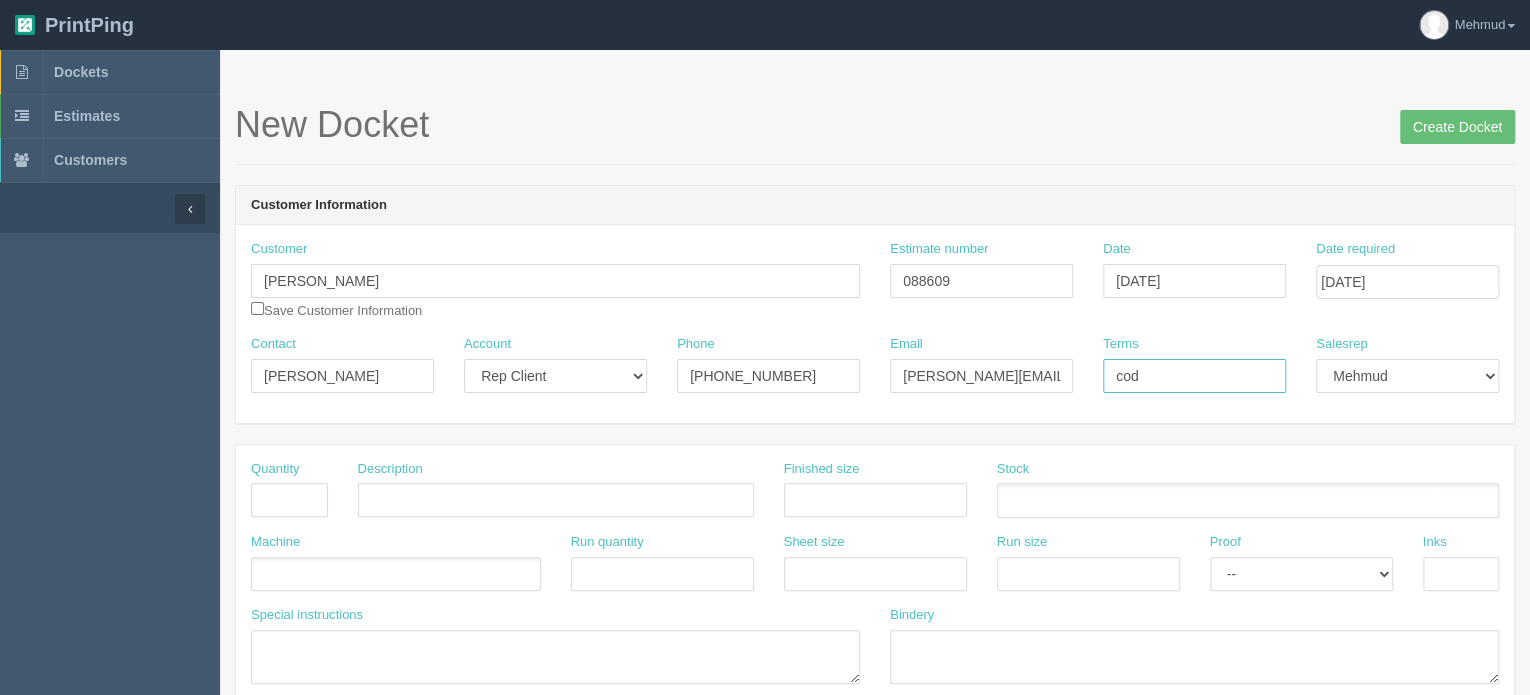 type on "cod" 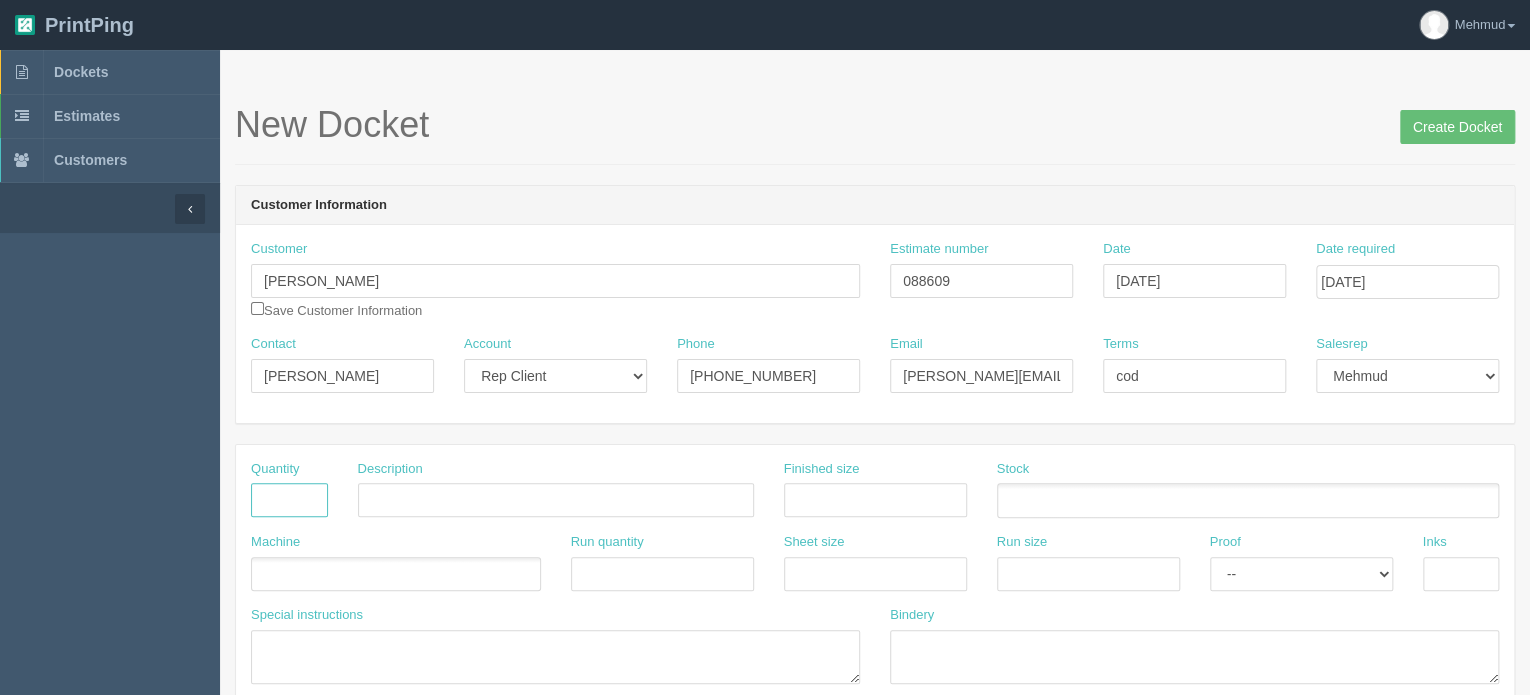 click at bounding box center [289, 500] 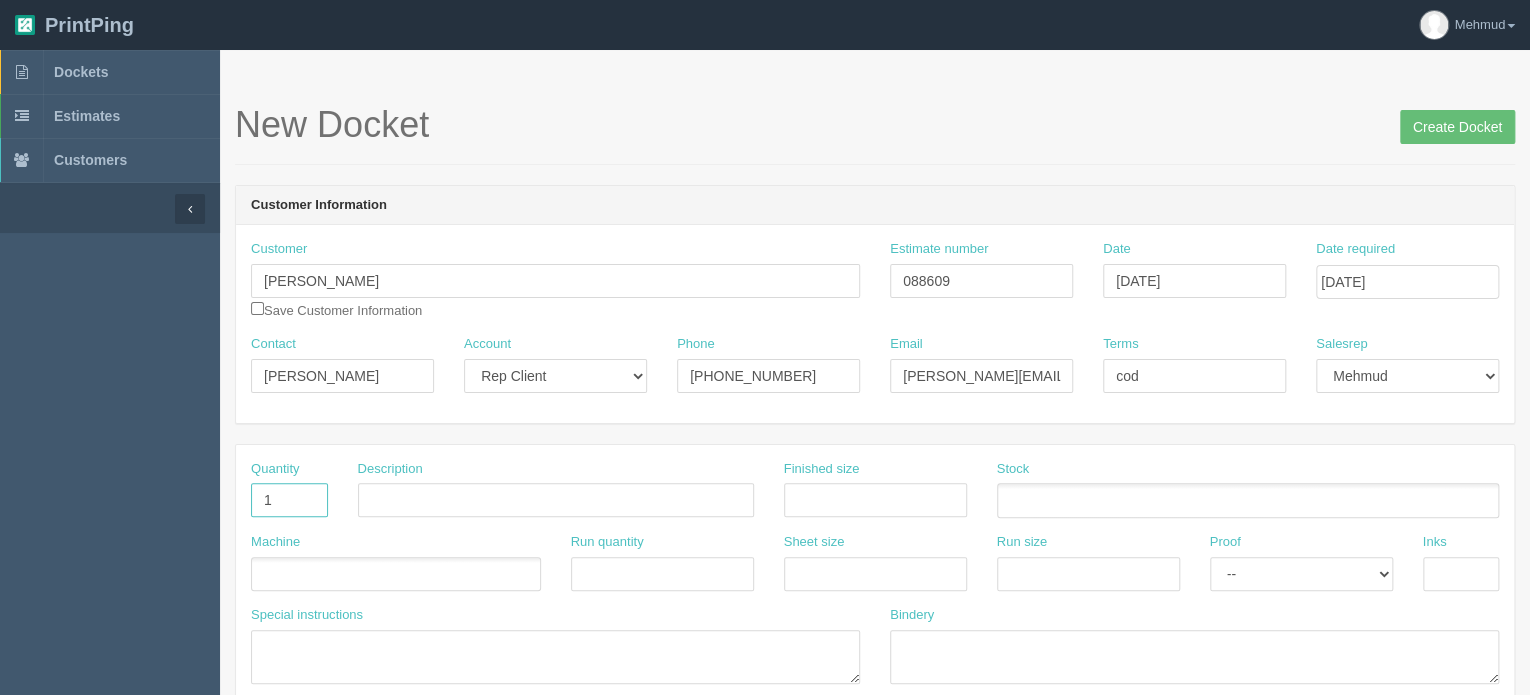 type on "1" 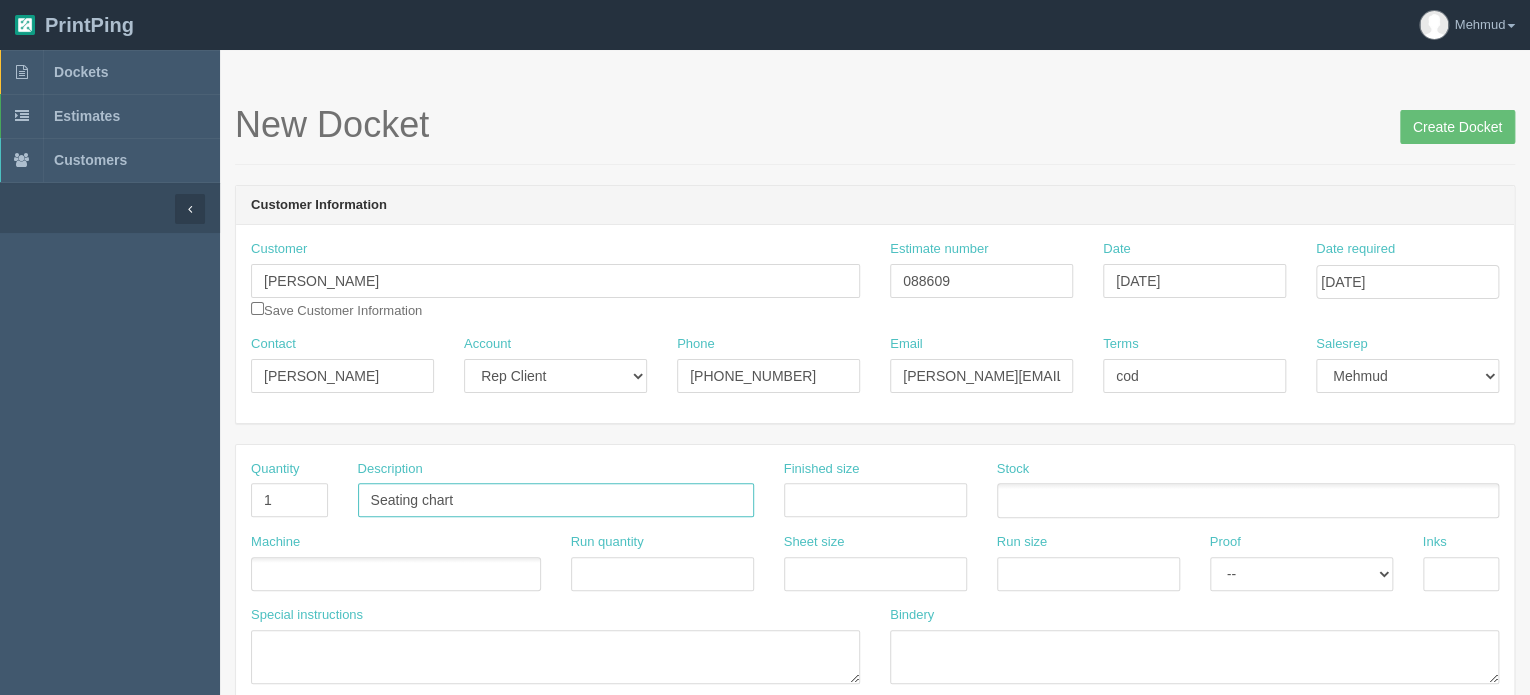 type on "Seating chart" 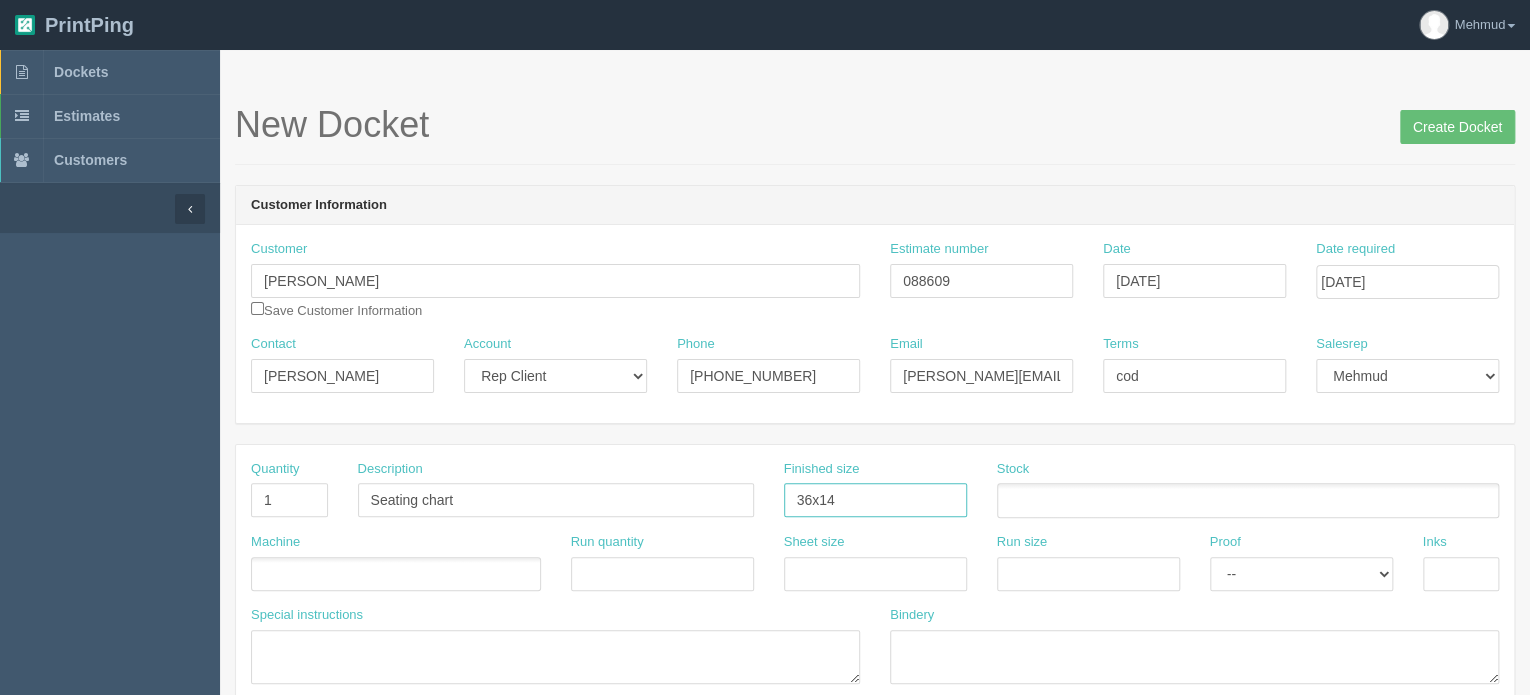 type on "36x14" 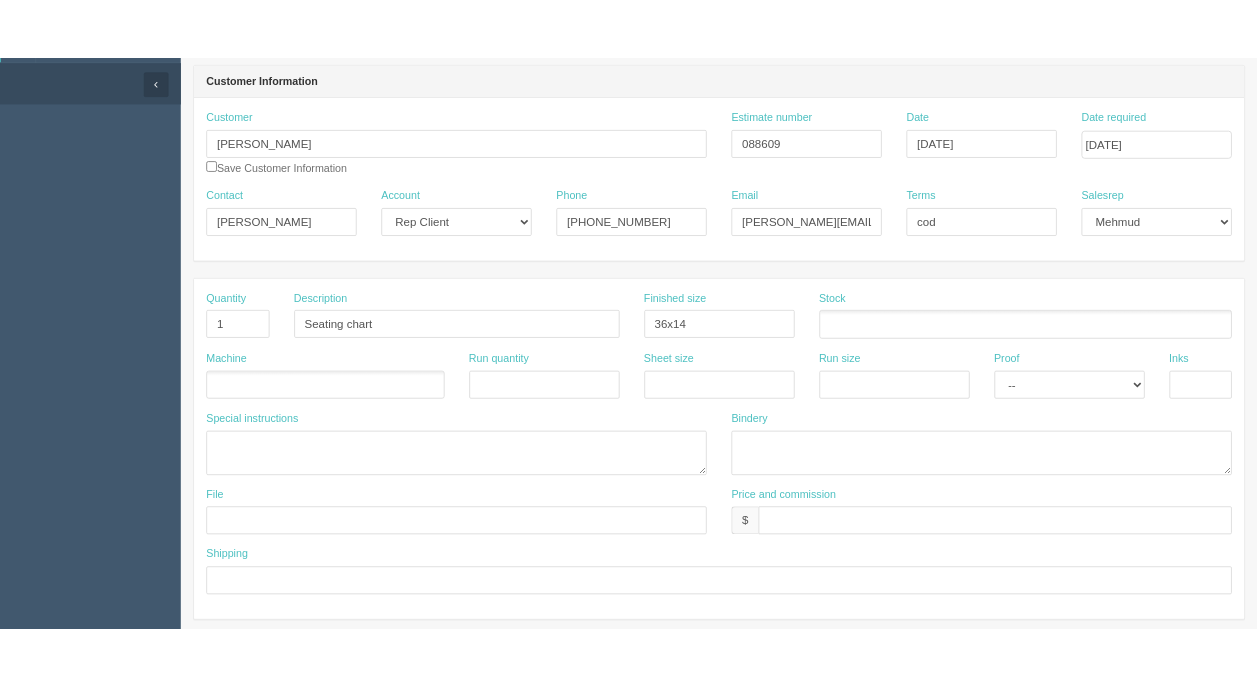 scroll, scrollTop: 200, scrollLeft: 0, axis: vertical 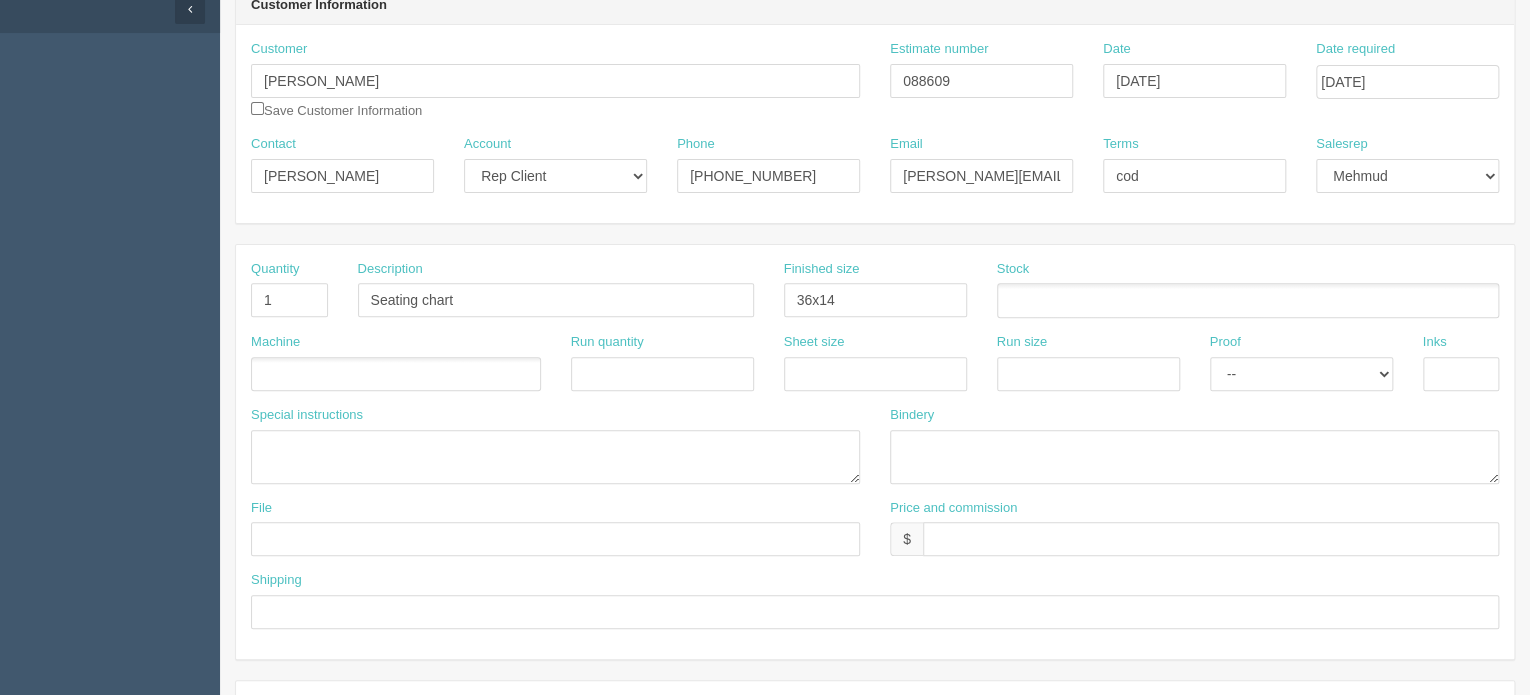 click at bounding box center (1248, 300) 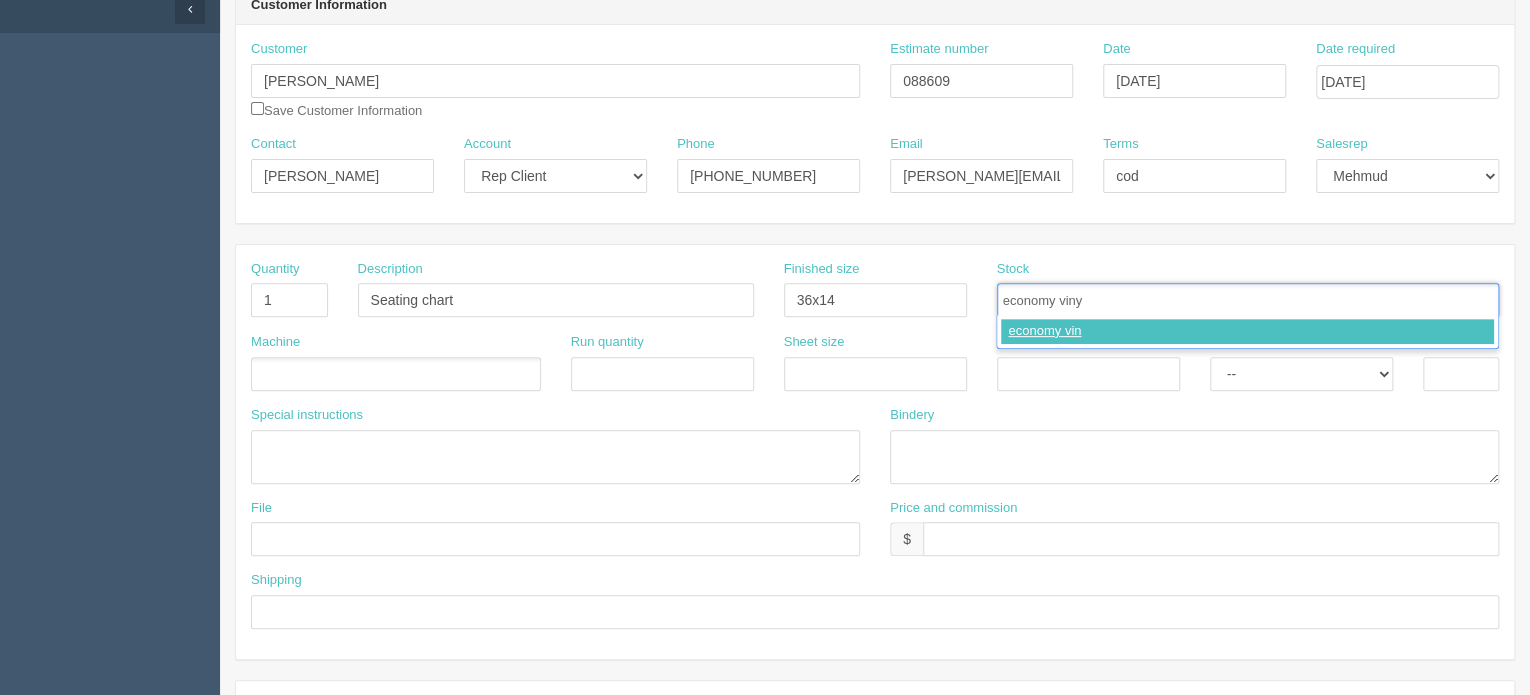 type on "economy vinyl" 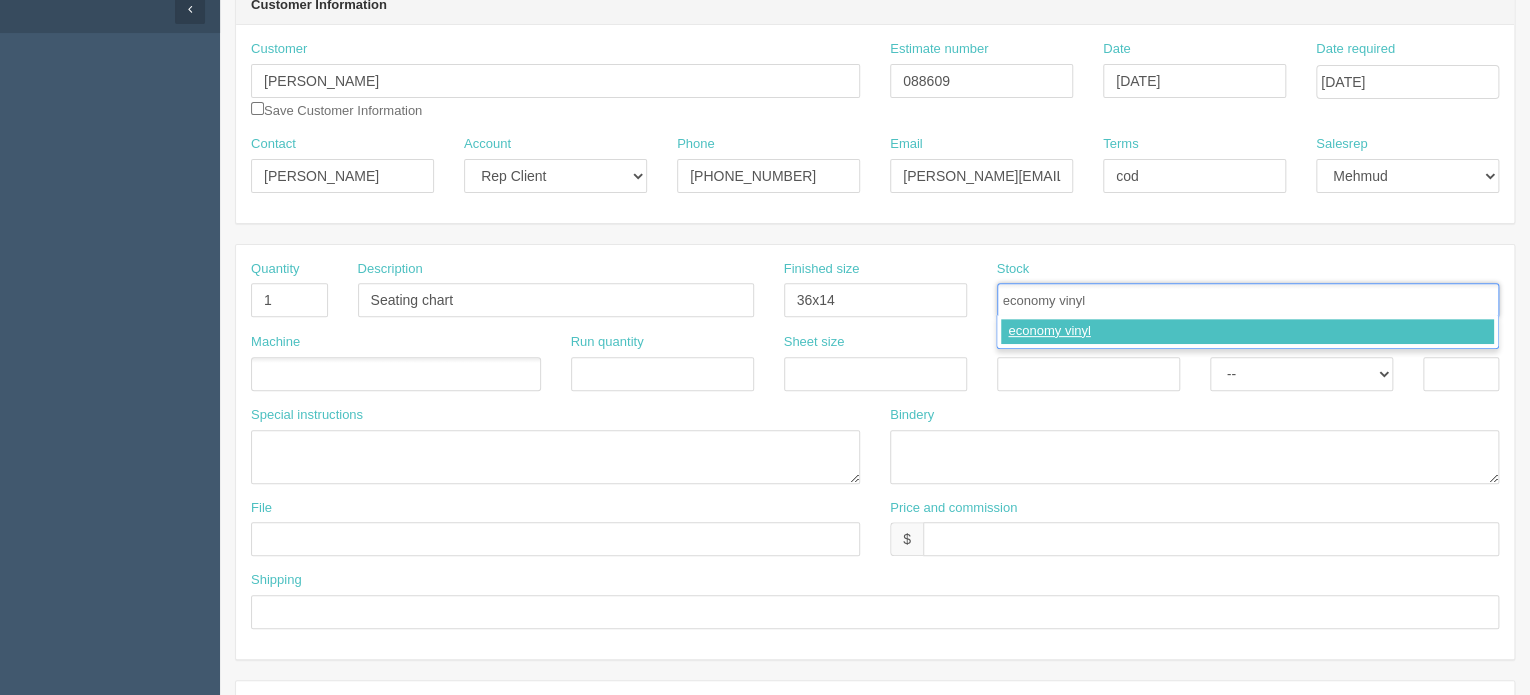 type 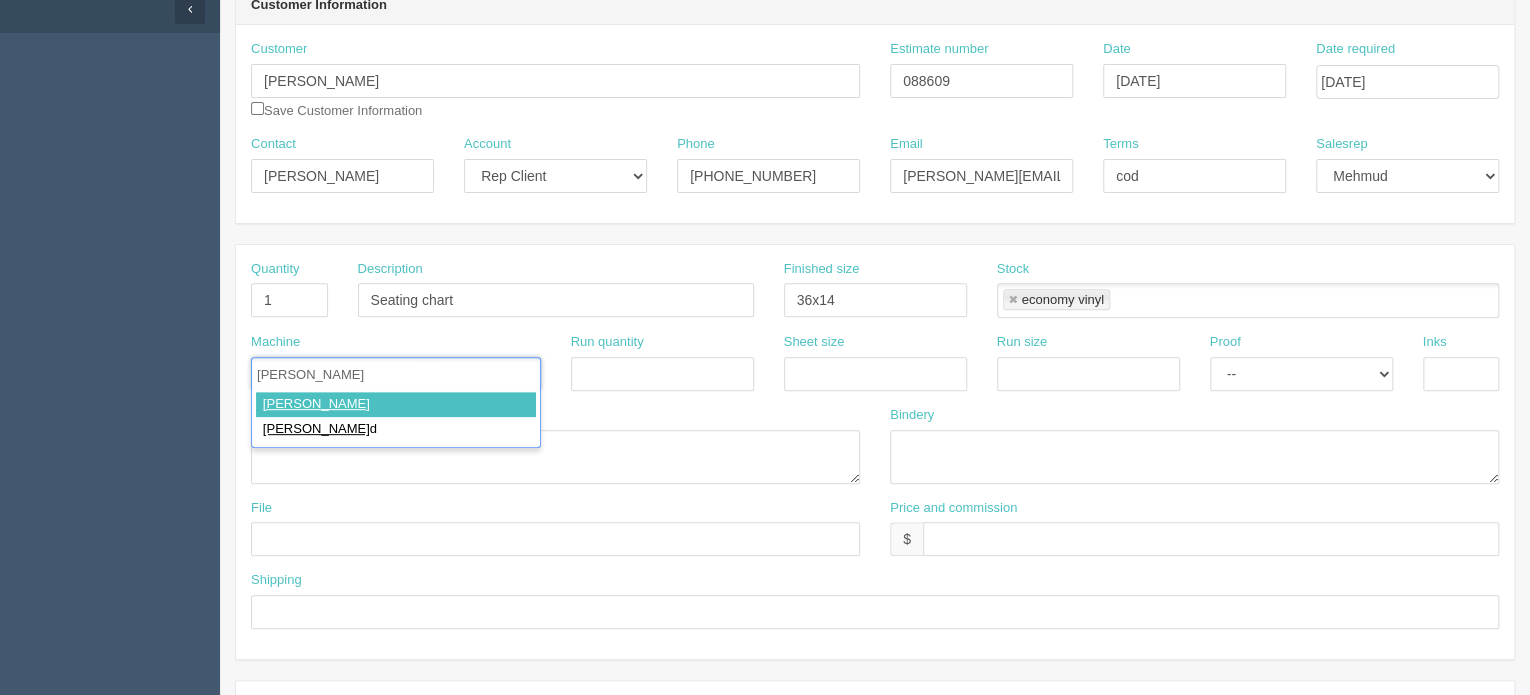 type on "roland" 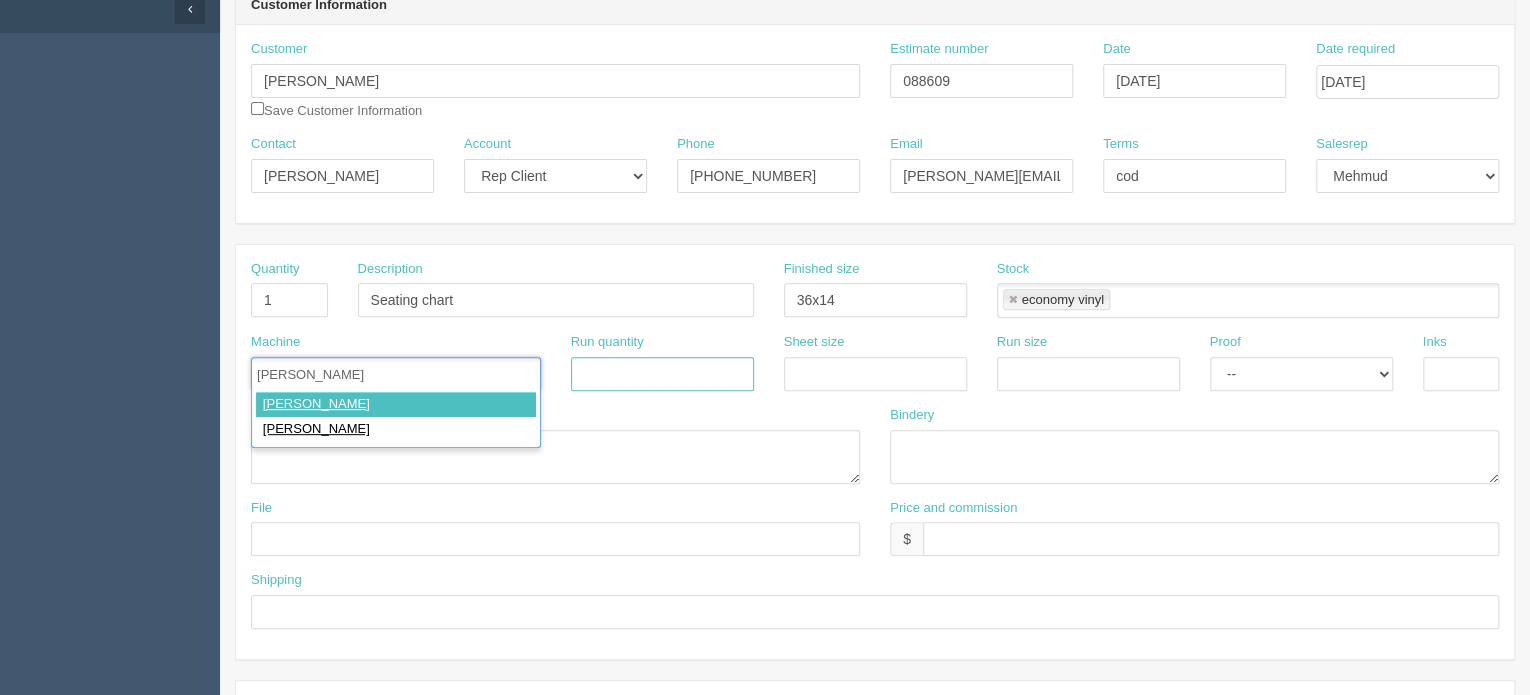 type 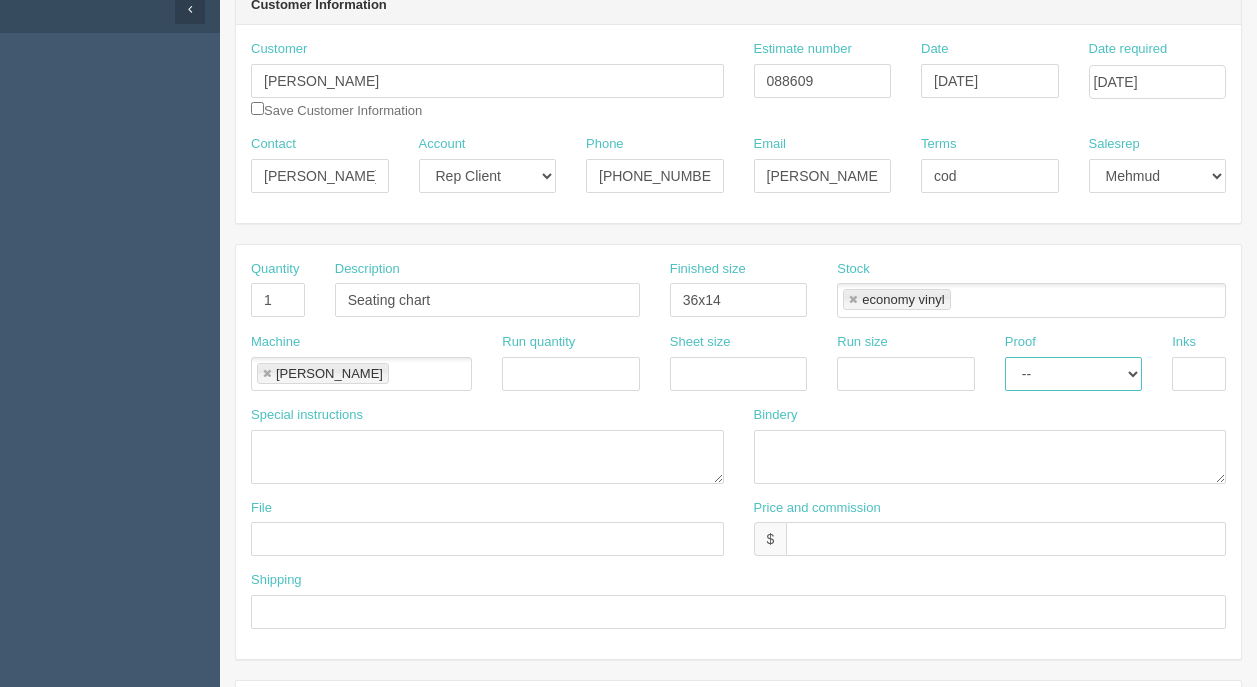 click on "--
Email
Hard Copy" at bounding box center [1074, 374] 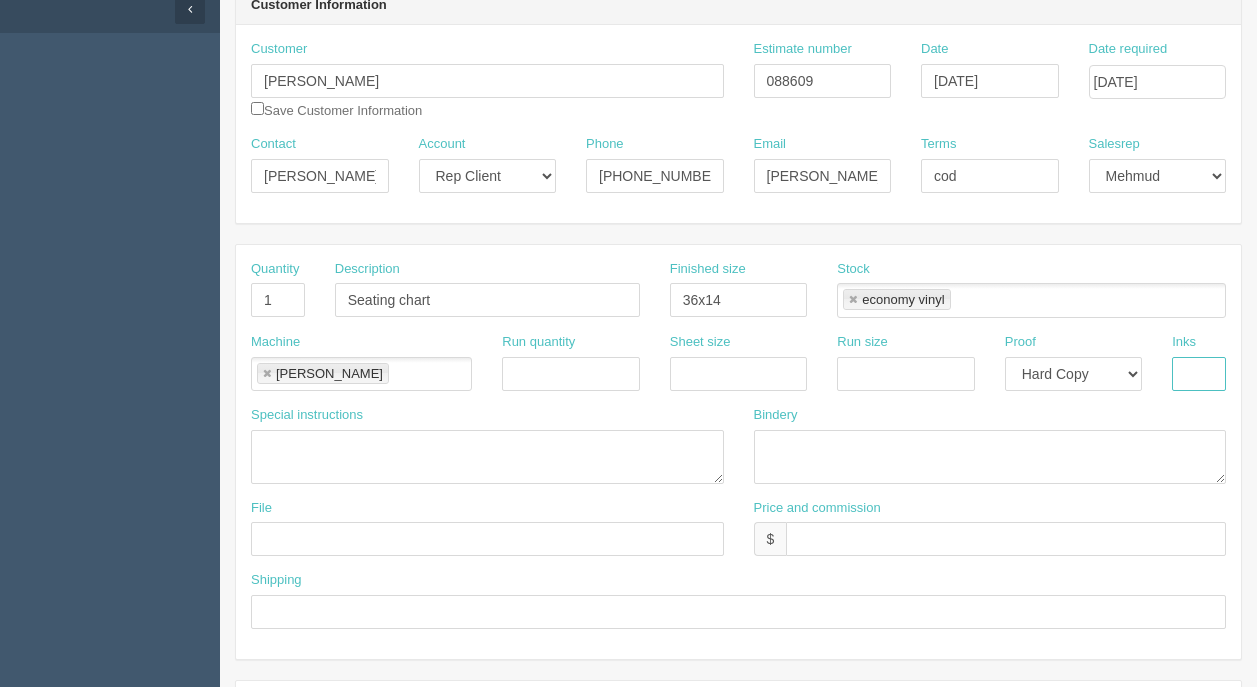 click at bounding box center [1199, 374] 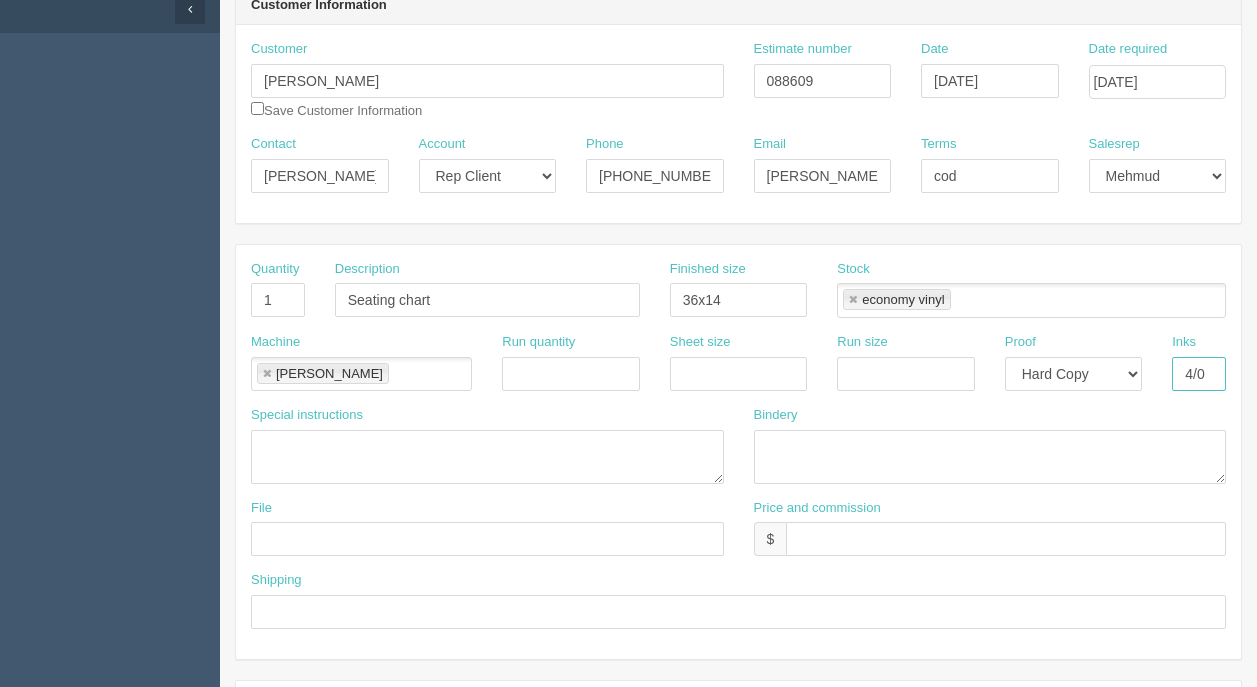 type on "4/0" 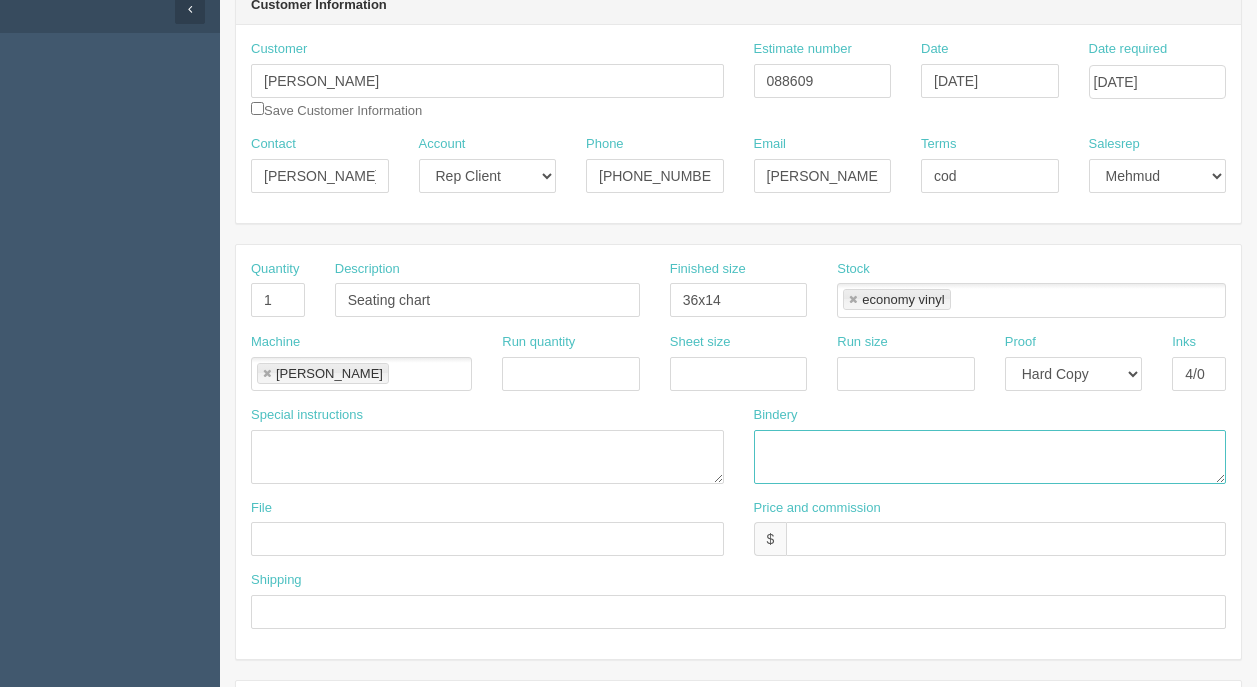 click at bounding box center (990, 457) 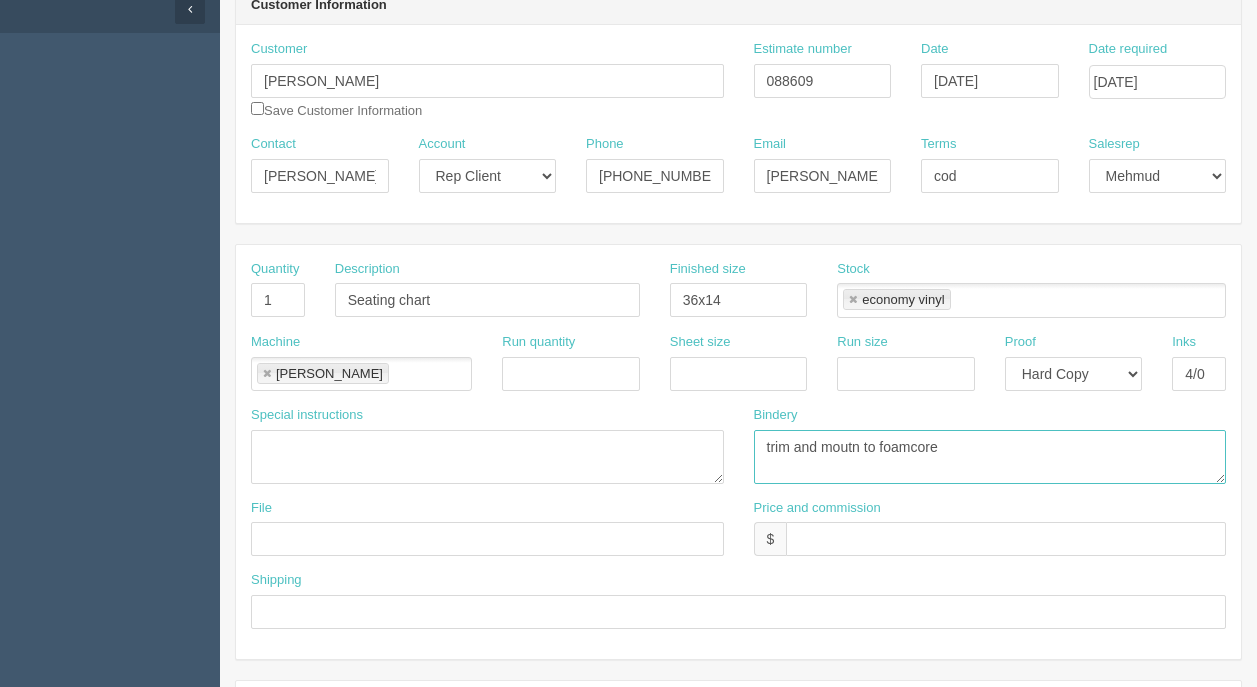 type on "trim and moutn to foamcore" 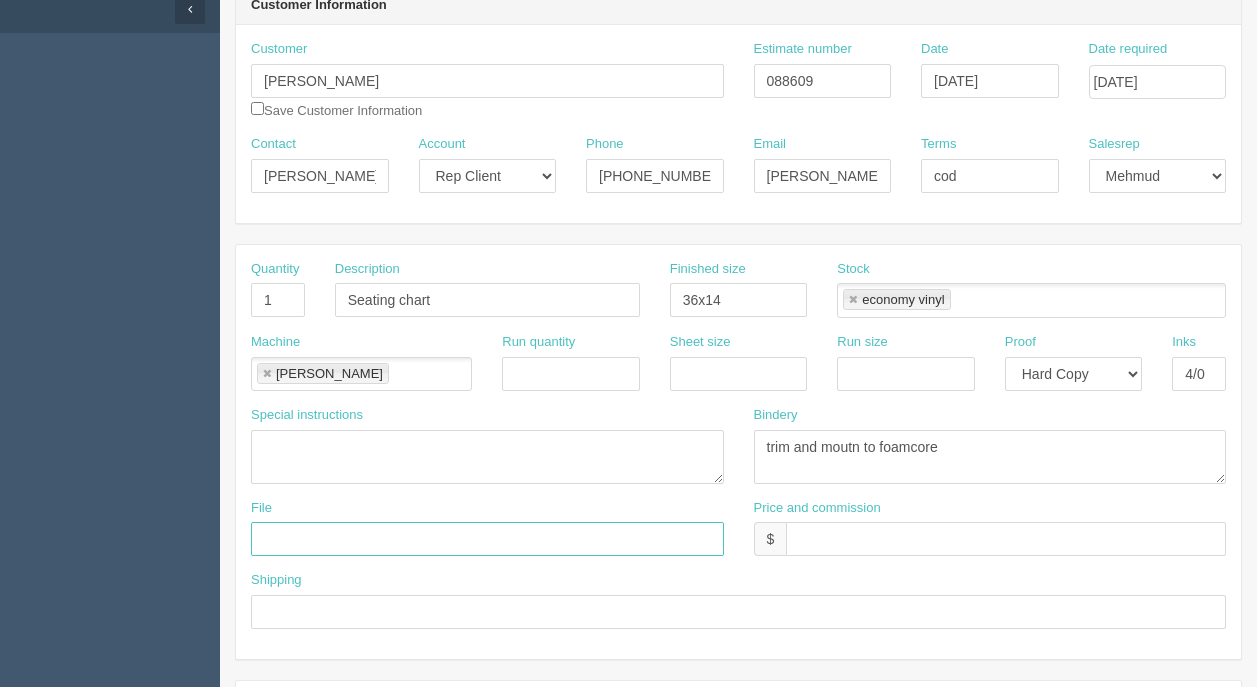 click at bounding box center (487, 539) 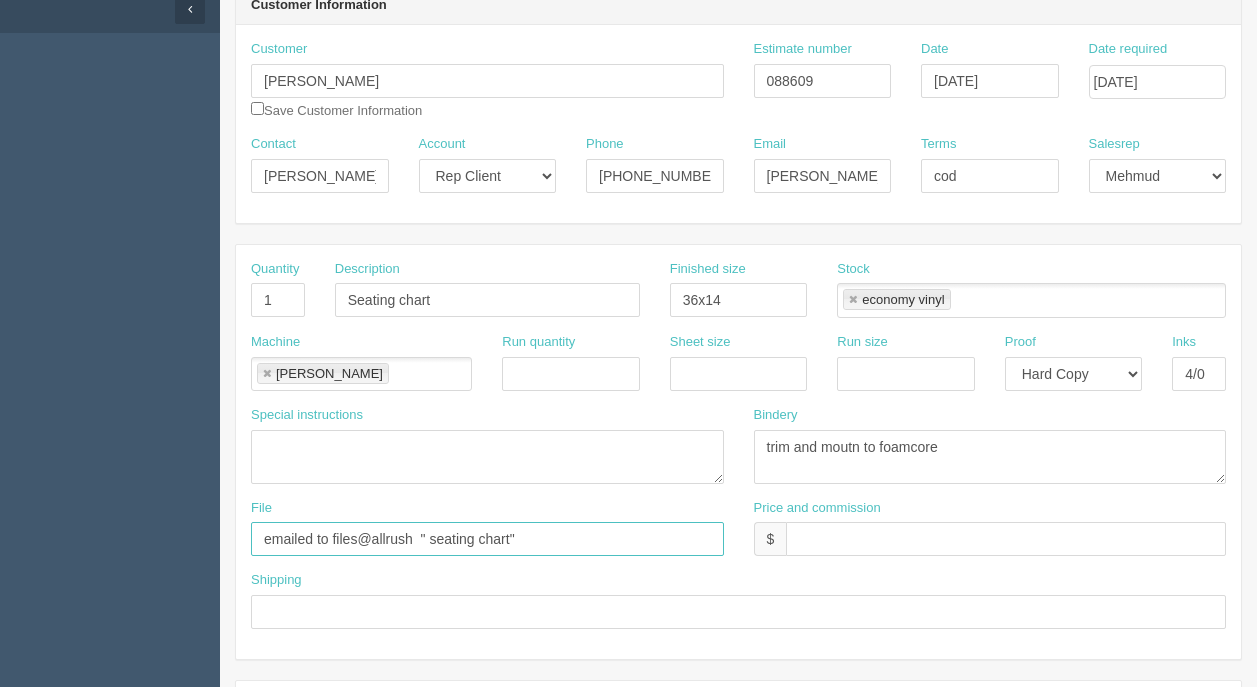type on "emailed to files@allrush  " seating chart"" 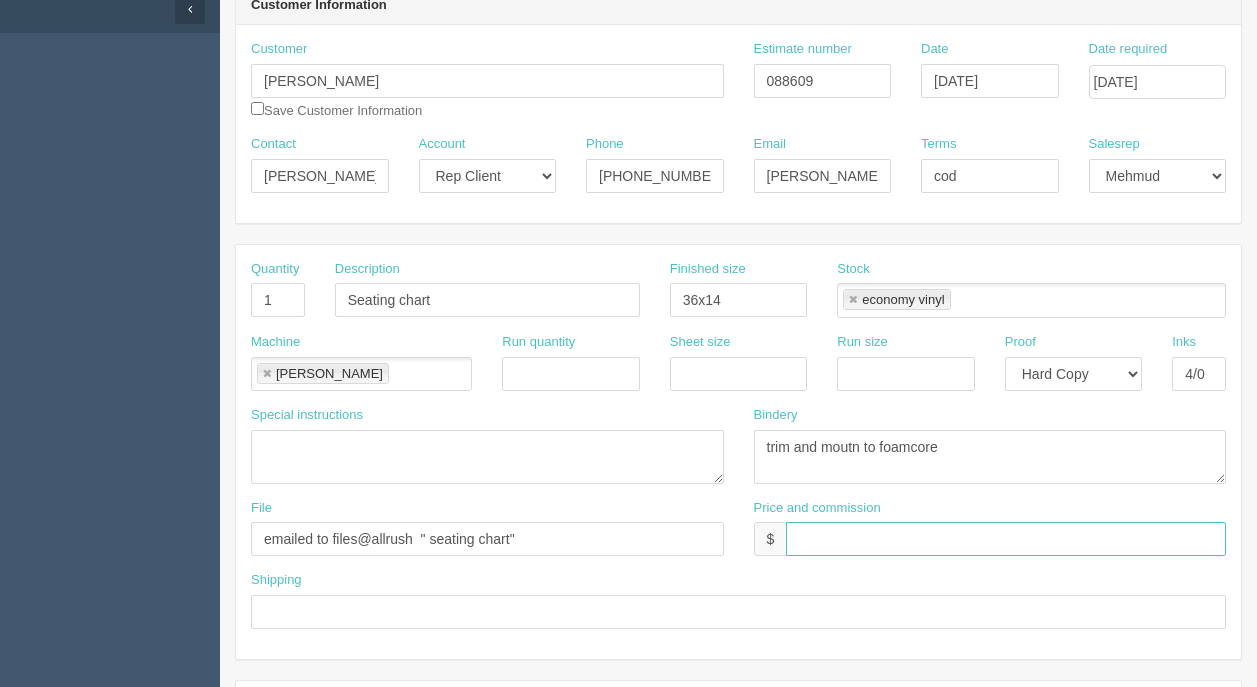 click at bounding box center (1006, 539) 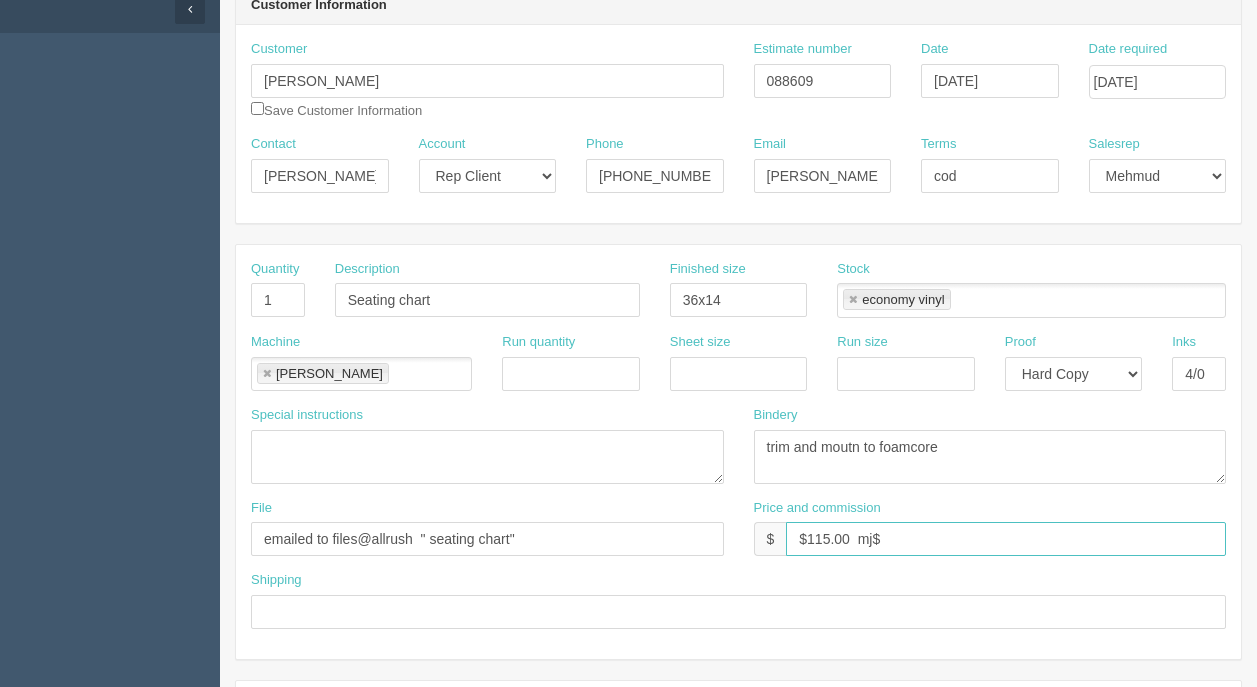 click on "$115.00  mj$" at bounding box center [1006, 539] 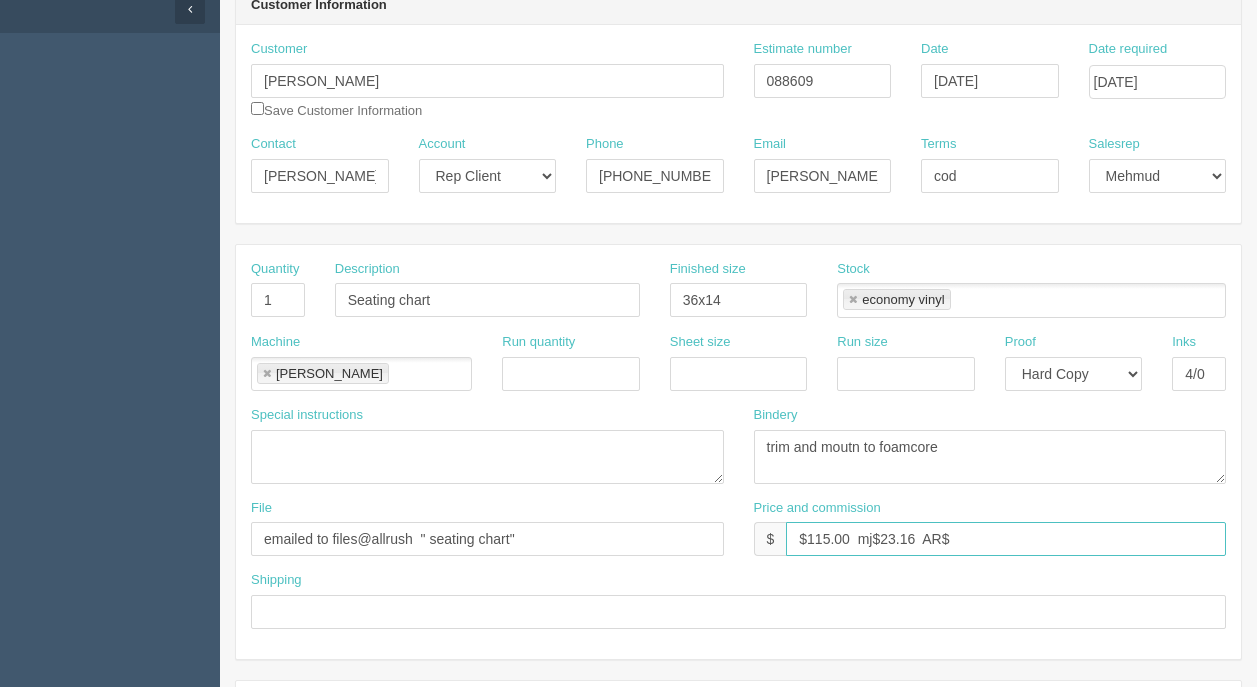 click on "$115.00  mj$23.16  AR$" at bounding box center (1006, 539) 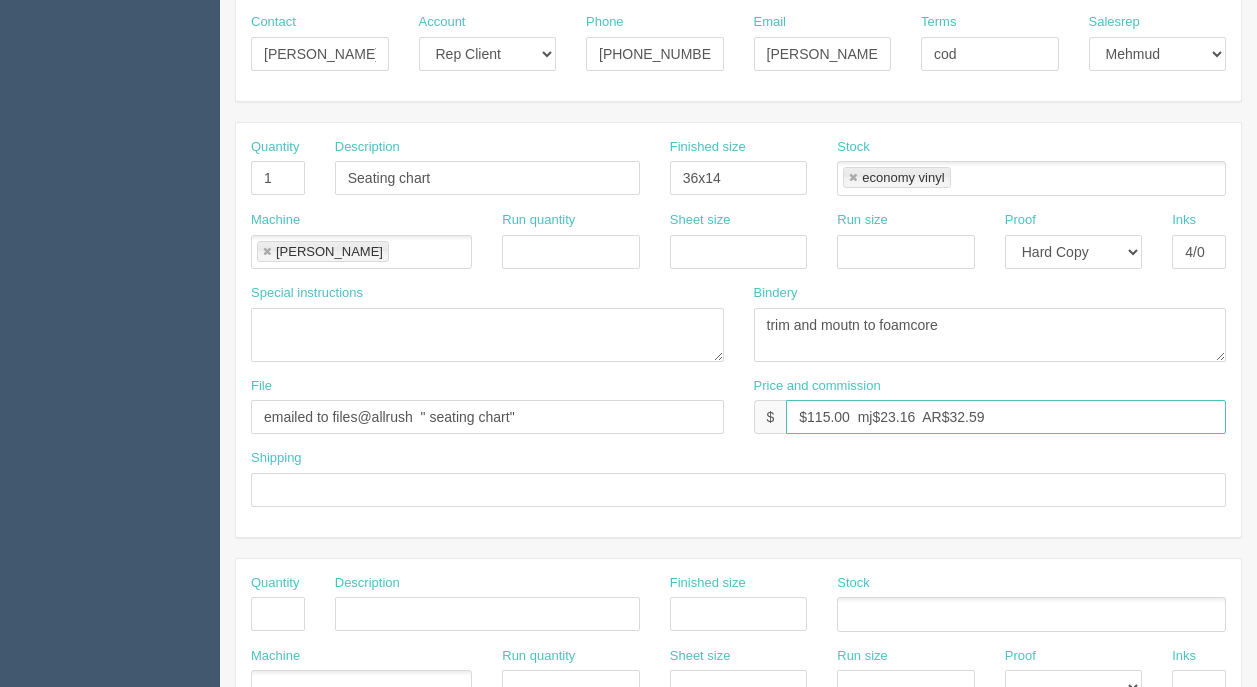 scroll, scrollTop: 400, scrollLeft: 0, axis: vertical 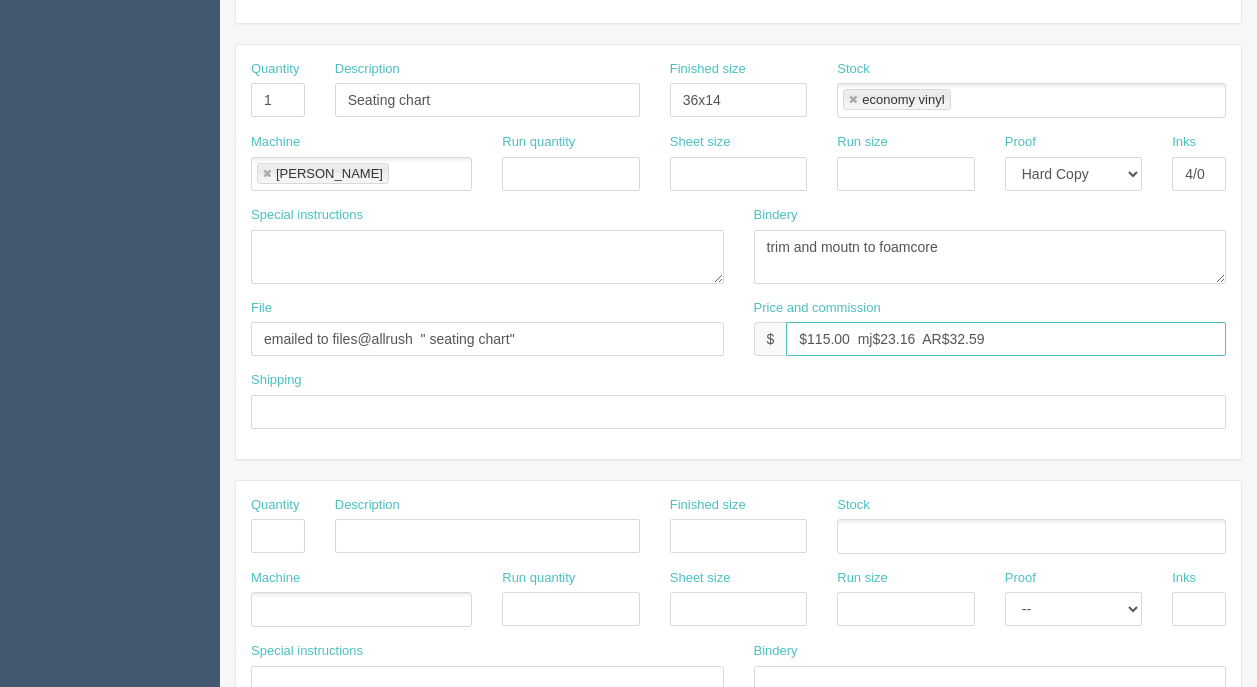 type on "$115.00  mj$23.16  AR$32.59" 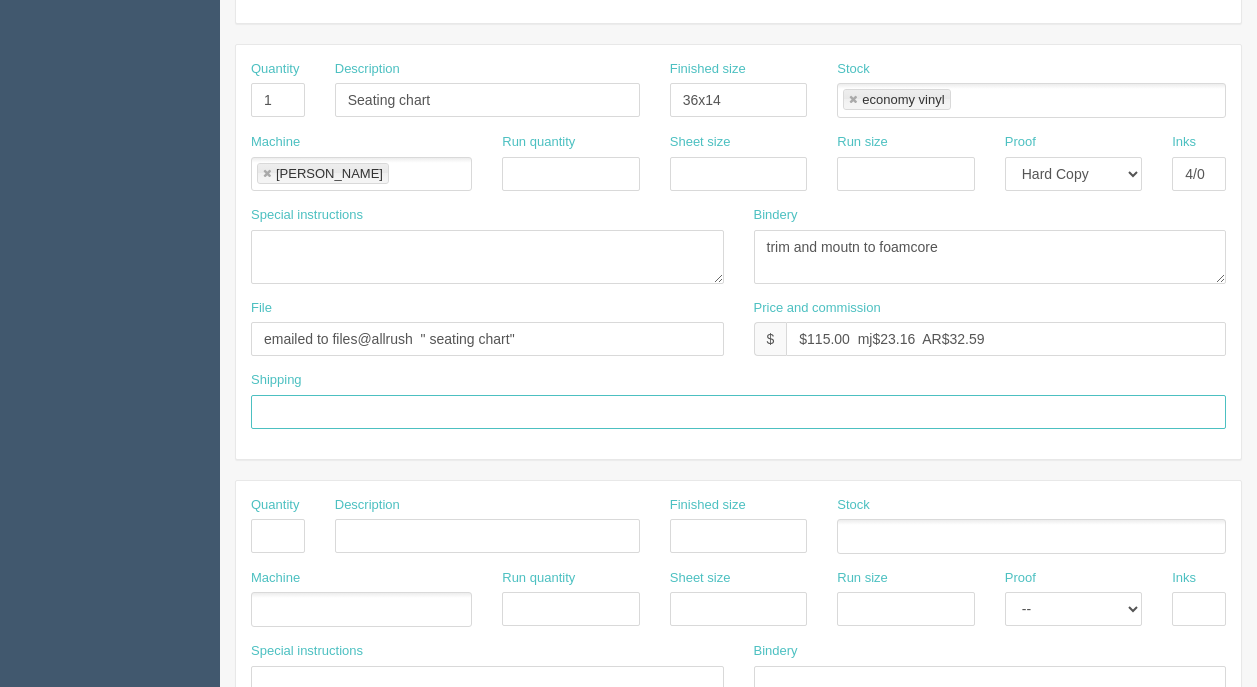click at bounding box center [738, 412] 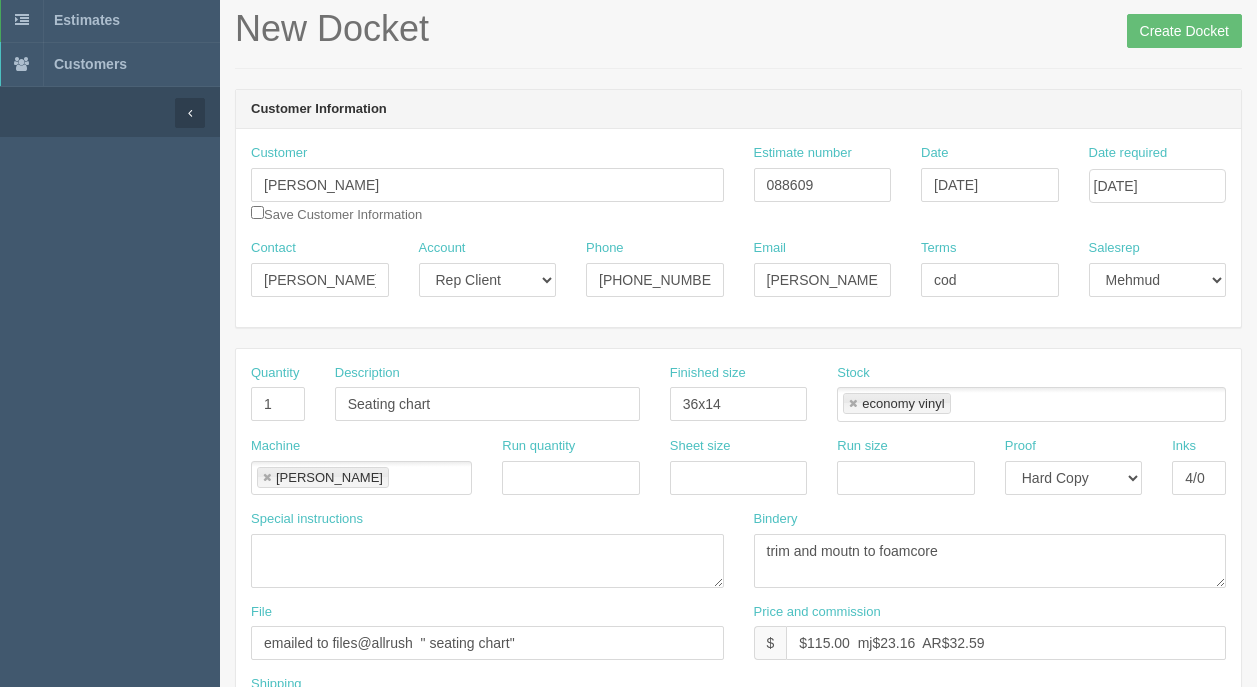 scroll, scrollTop: 0, scrollLeft: 0, axis: both 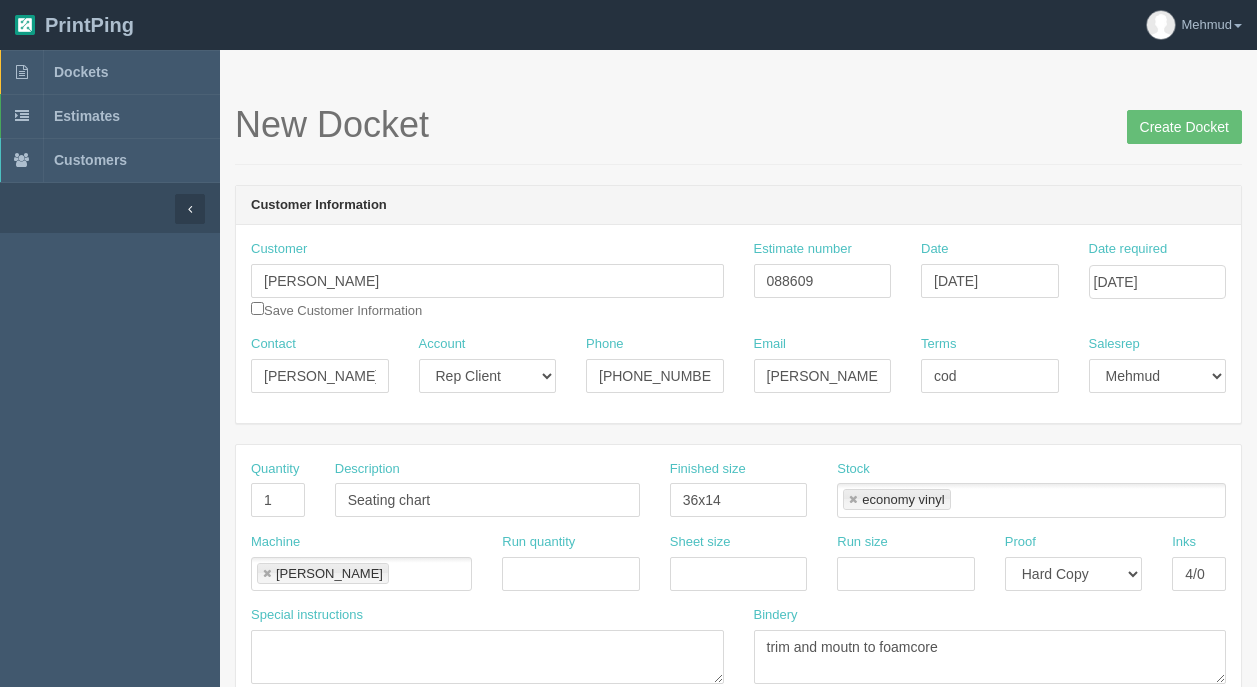 type on "call for pick up and will pay upon pick up ( she works for adfarm but its a personal job)" 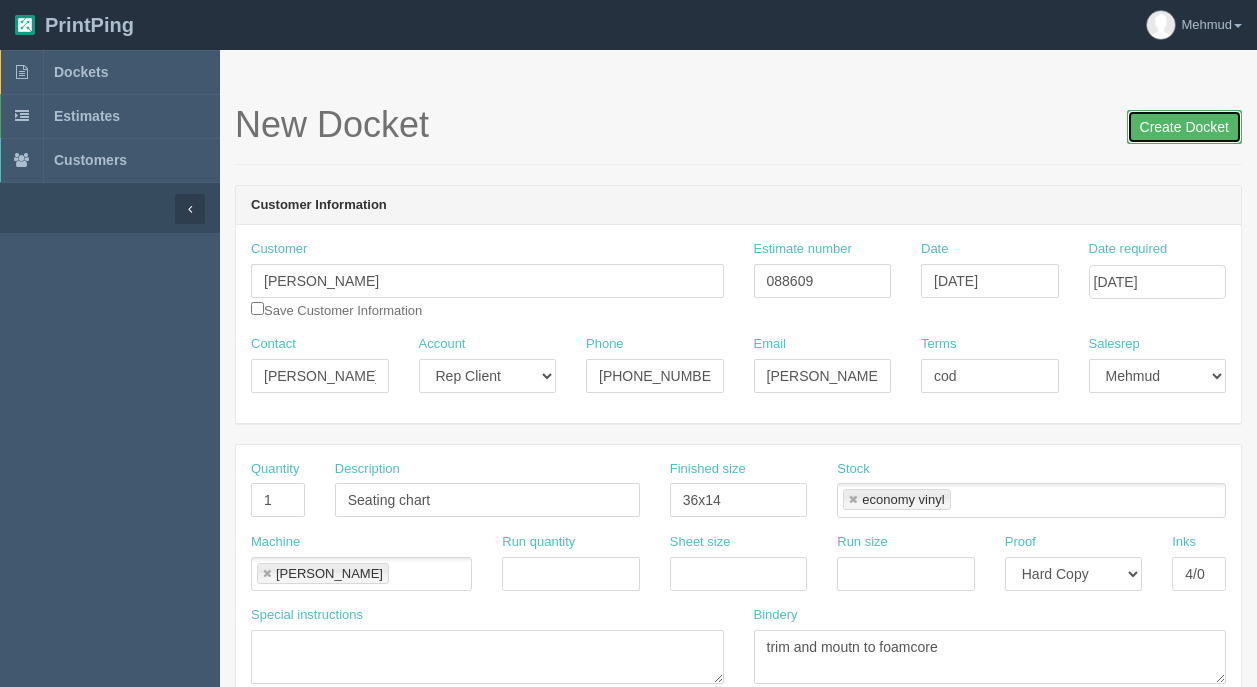 click on "Create Docket" at bounding box center (1184, 127) 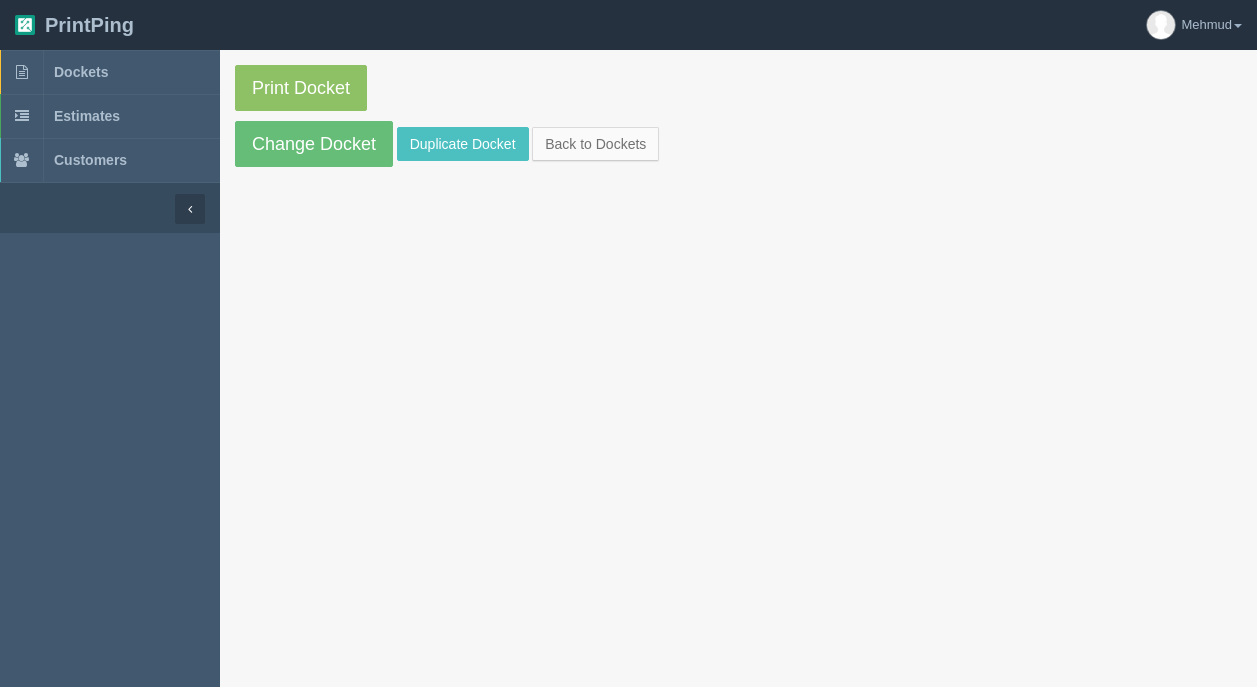 scroll, scrollTop: 0, scrollLeft: 0, axis: both 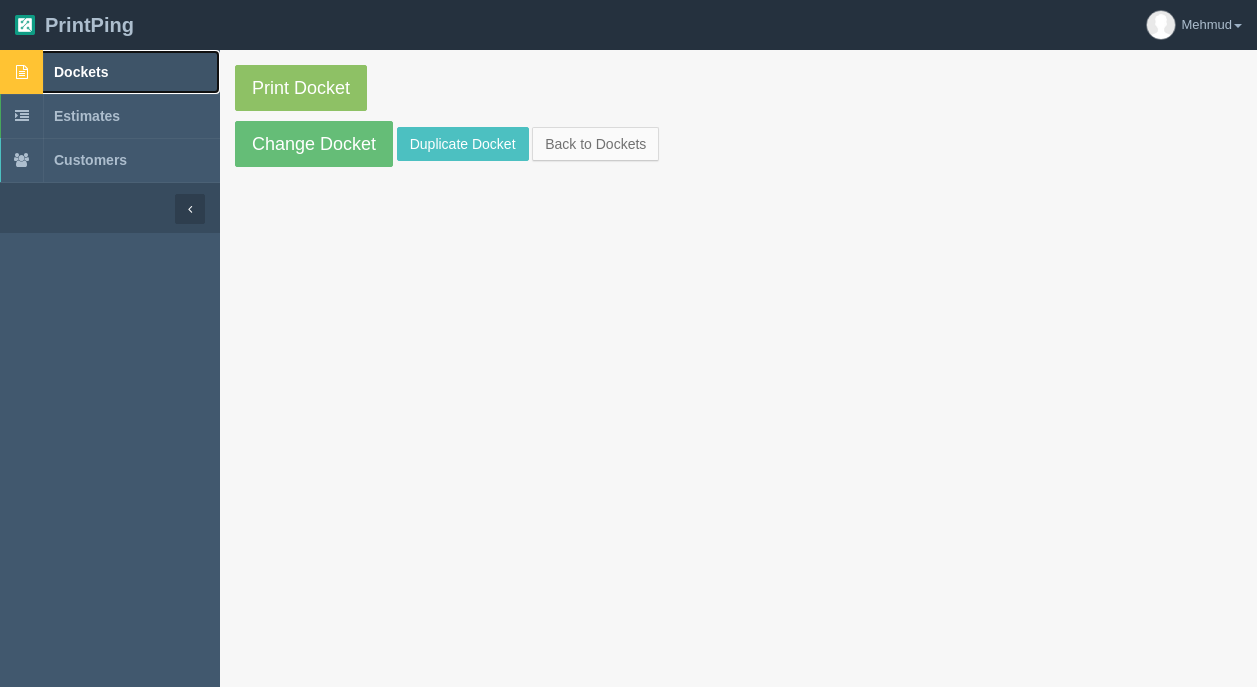 click on "Dockets" at bounding box center [110, 72] 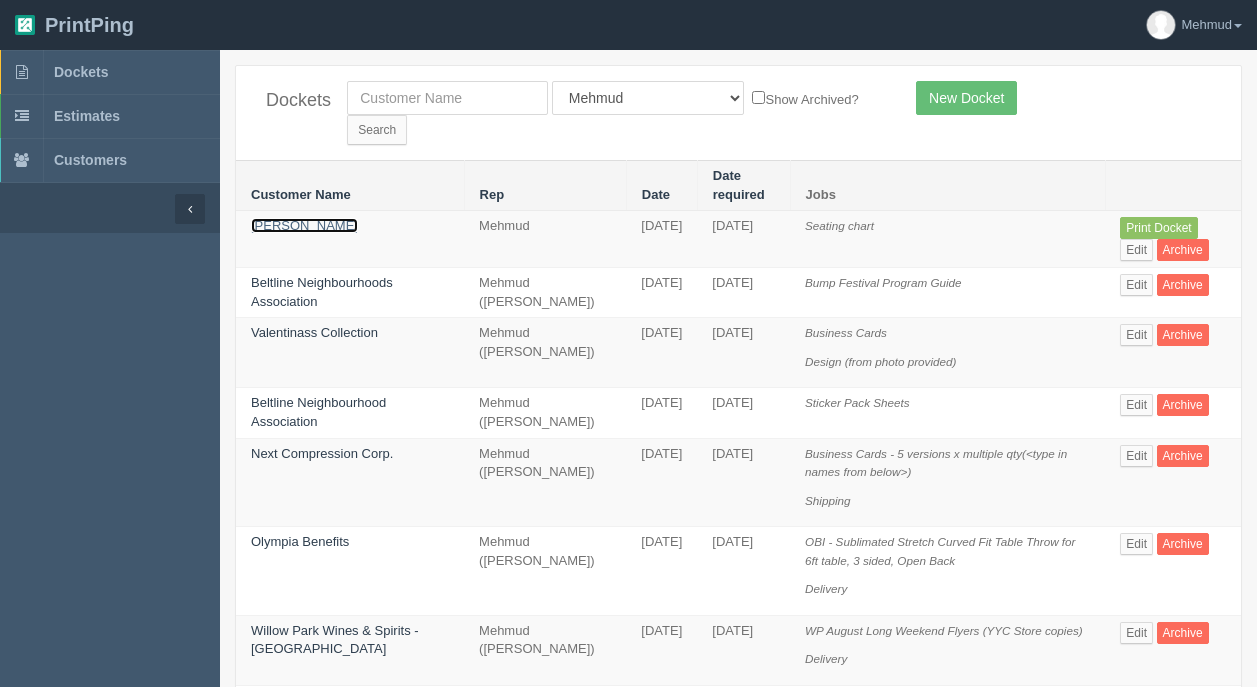 click on "[PERSON_NAME]" at bounding box center [304, 225] 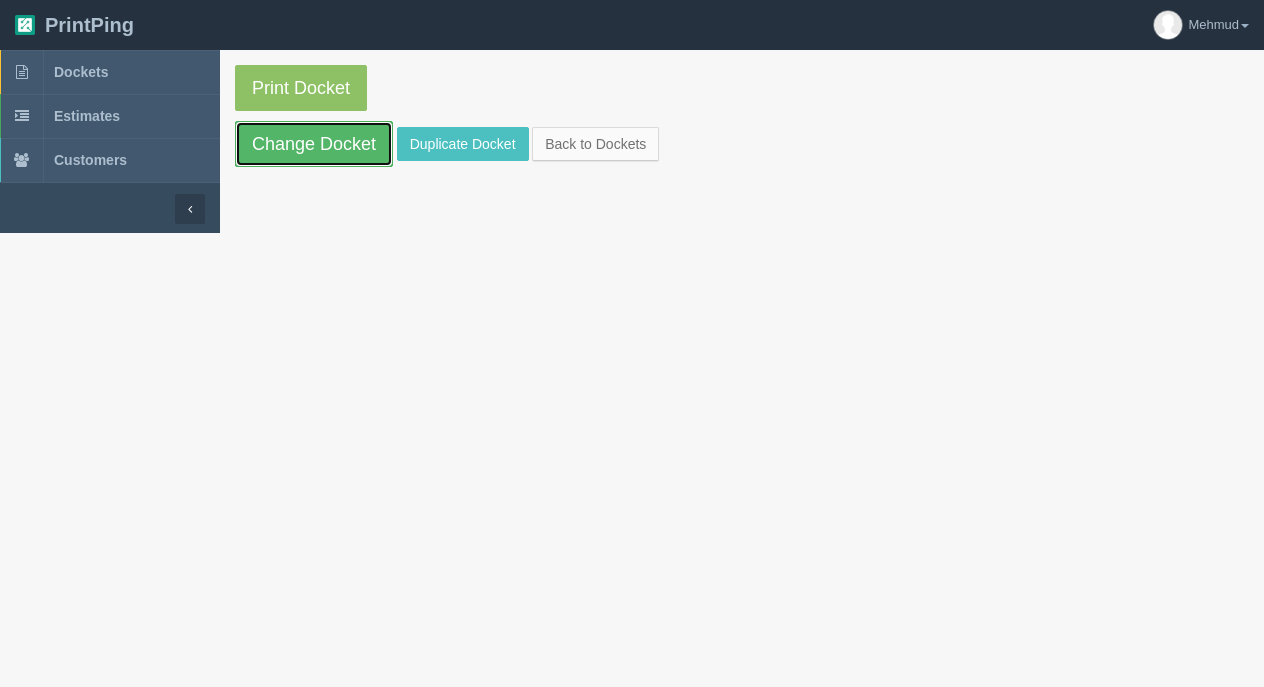 click on "Change Docket" at bounding box center (314, 144) 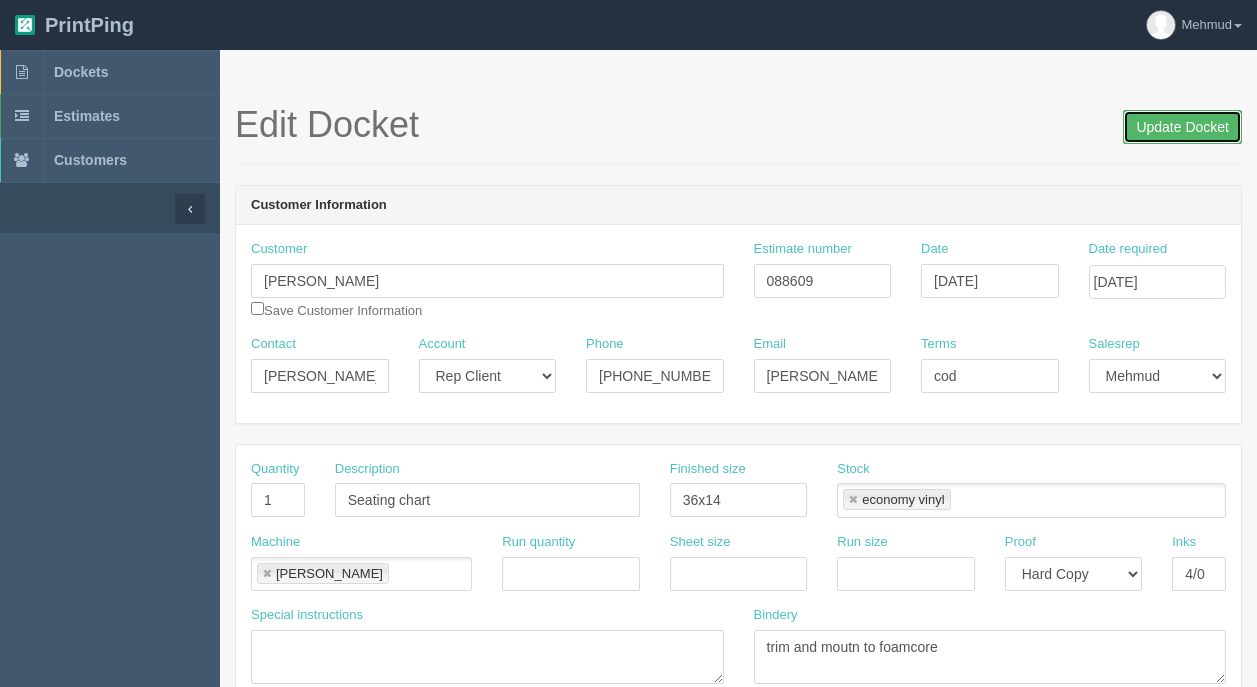 drag, startPoint x: 1141, startPoint y: 131, endPoint x: 1069, endPoint y: 99, distance: 78.79086 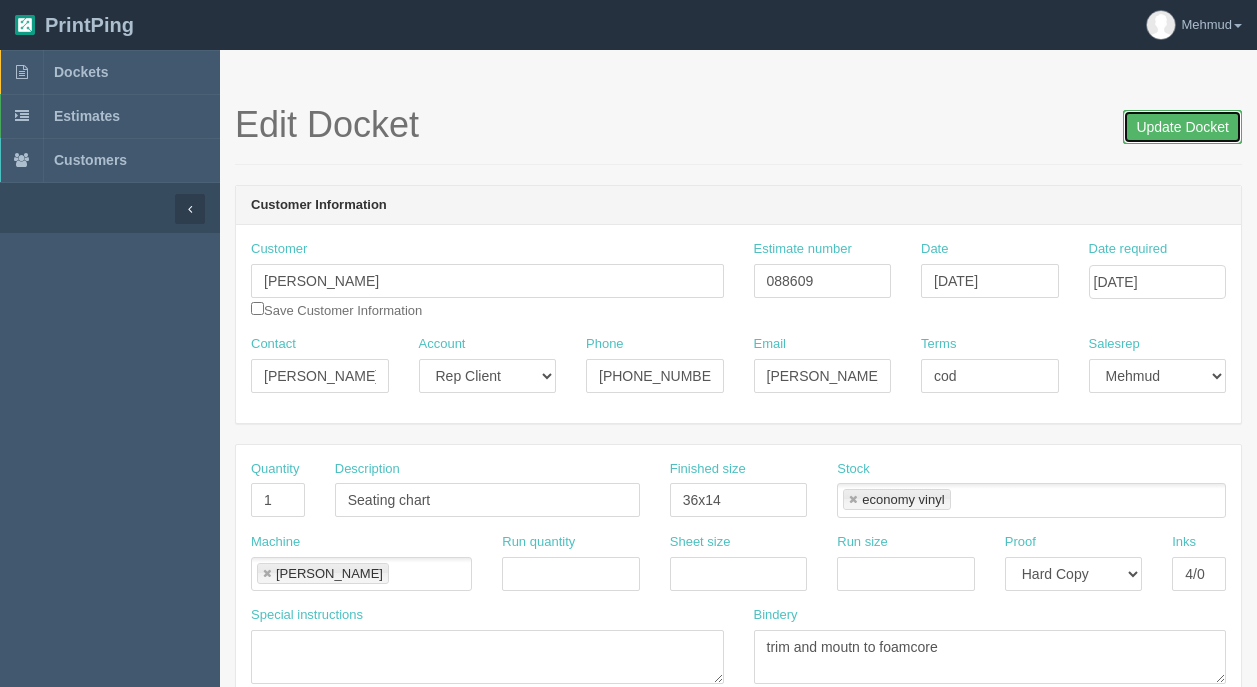 click on "Update Docket" at bounding box center [1182, 127] 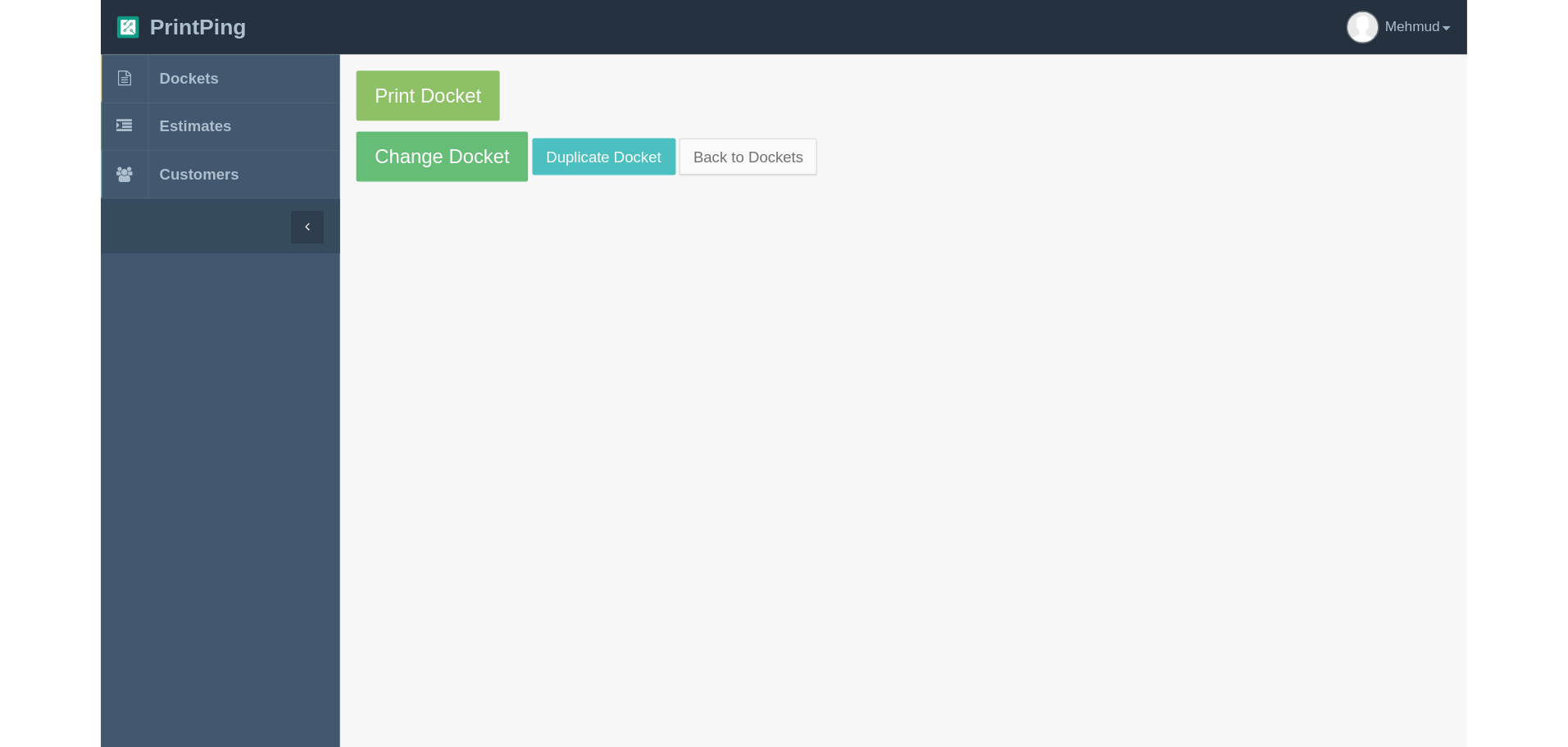 scroll, scrollTop: 0, scrollLeft: 0, axis: both 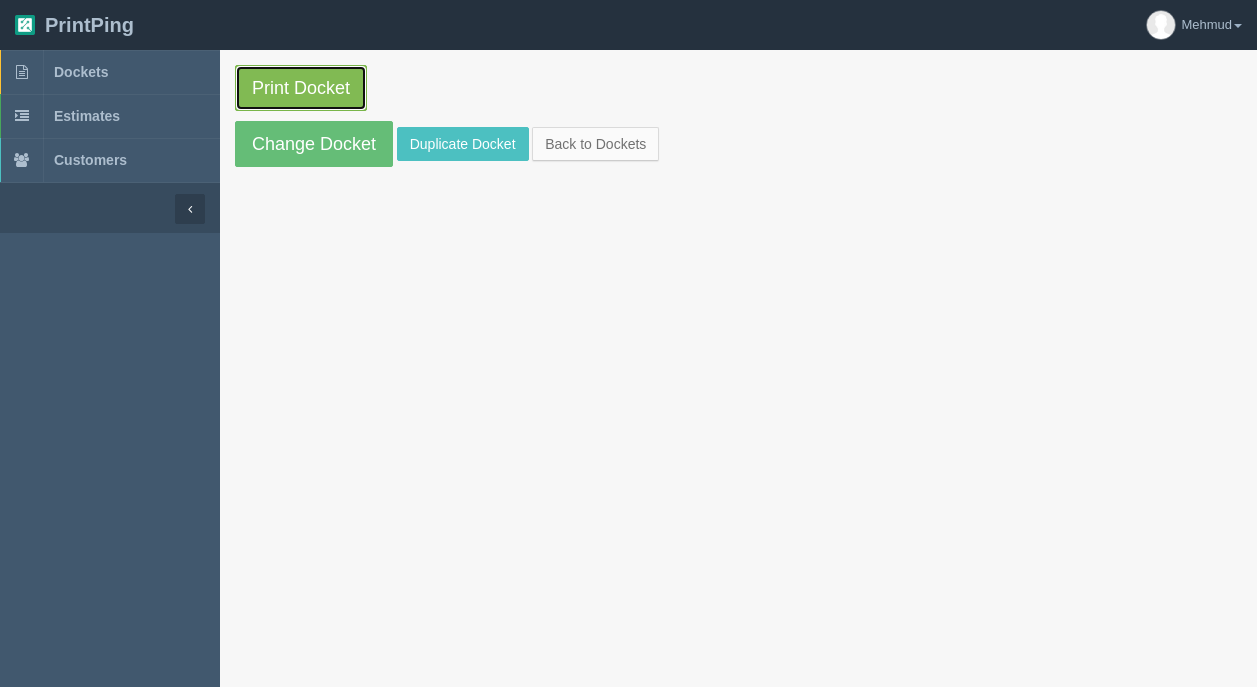 click on "Print Docket" at bounding box center (301, 88) 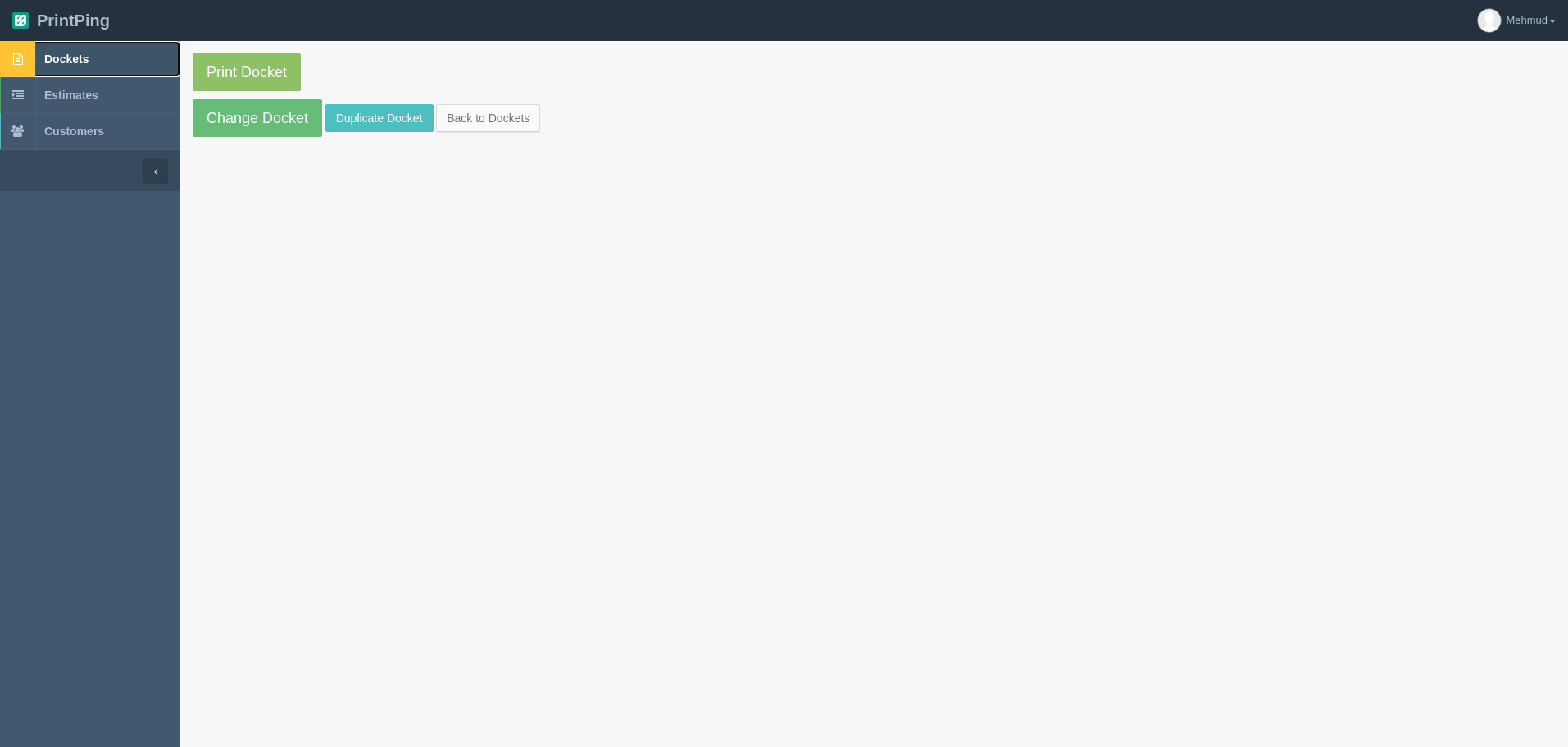 click on "Dockets" at bounding box center [90, 59] 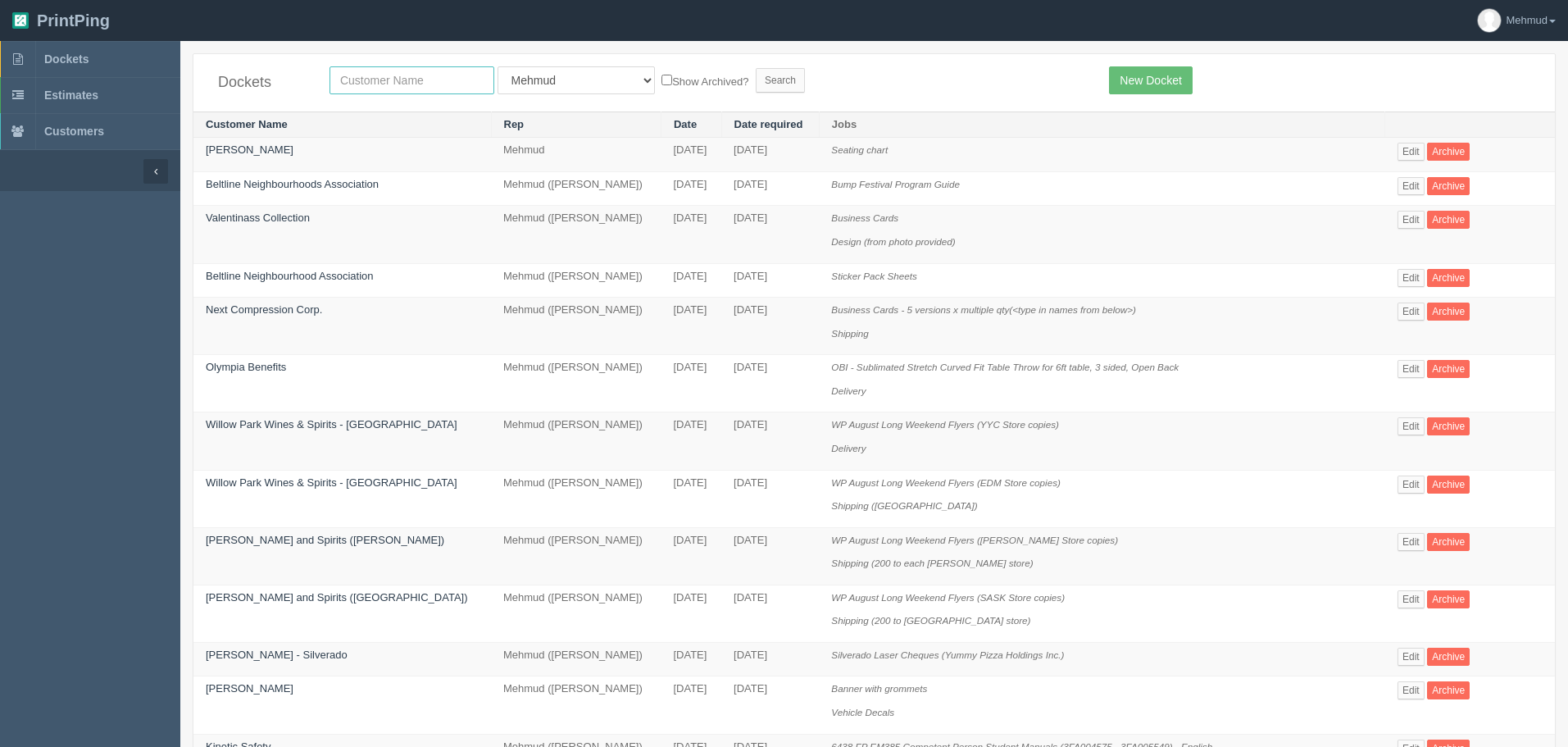 click at bounding box center [411, 80] 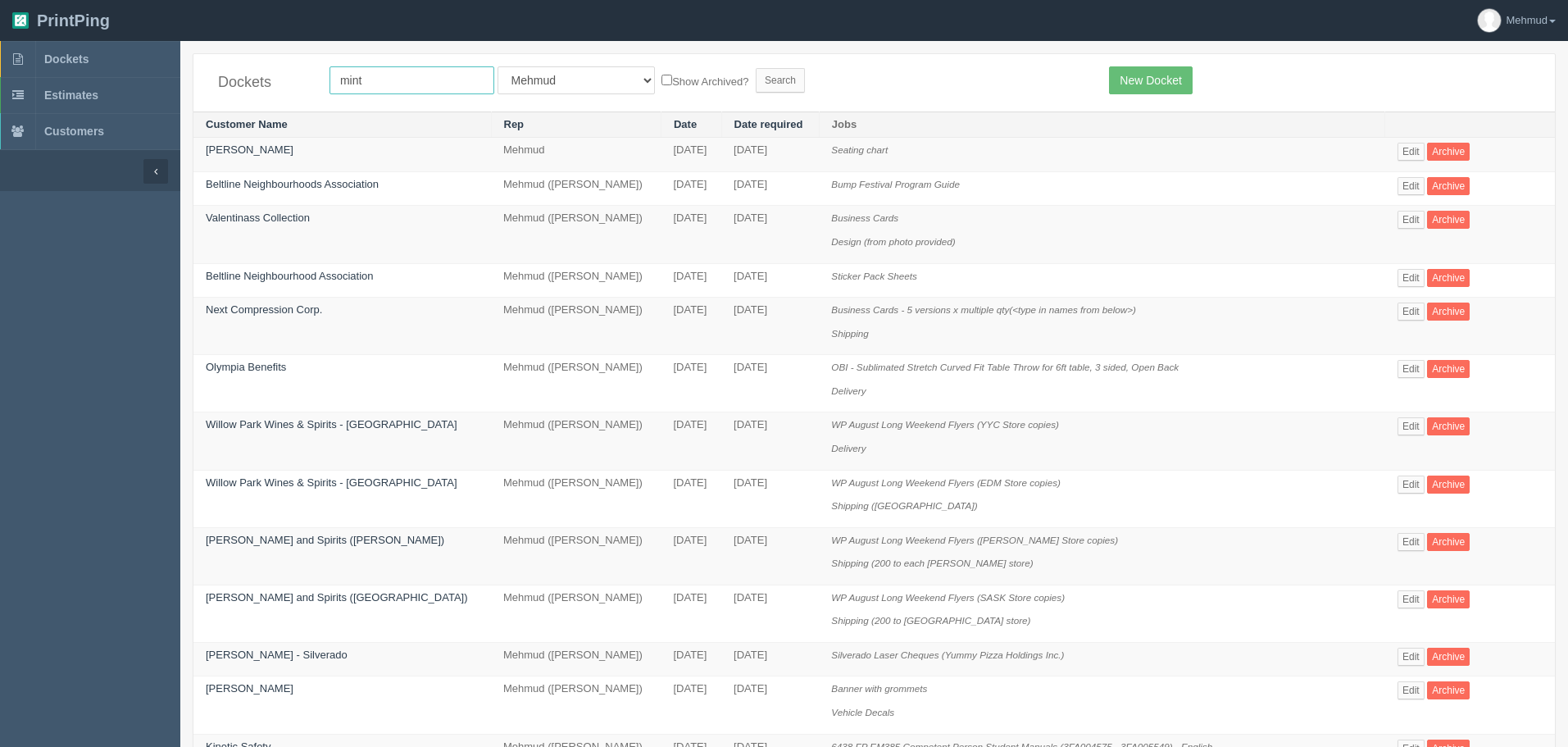 type on "mint" 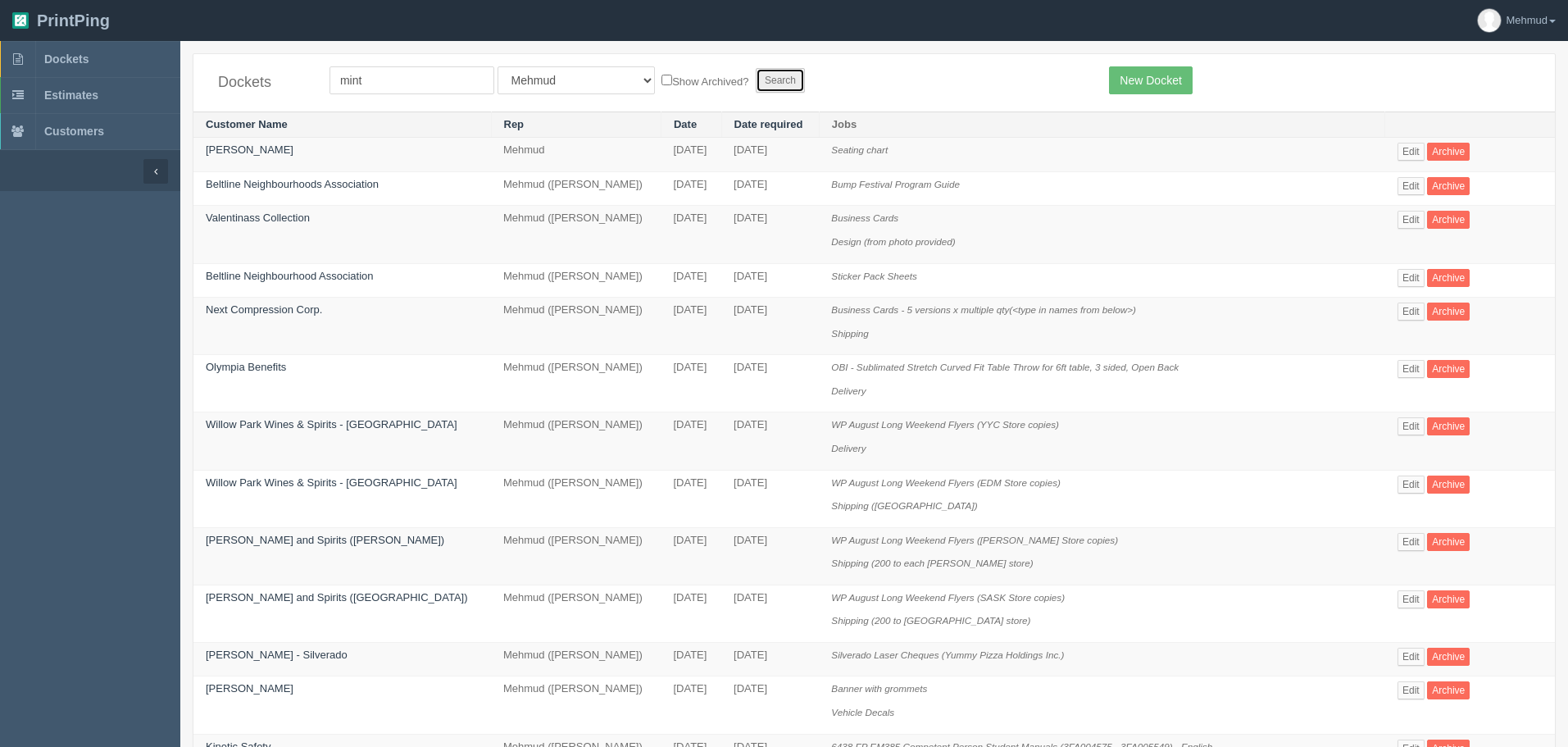 click on "Search" at bounding box center [780, 80] 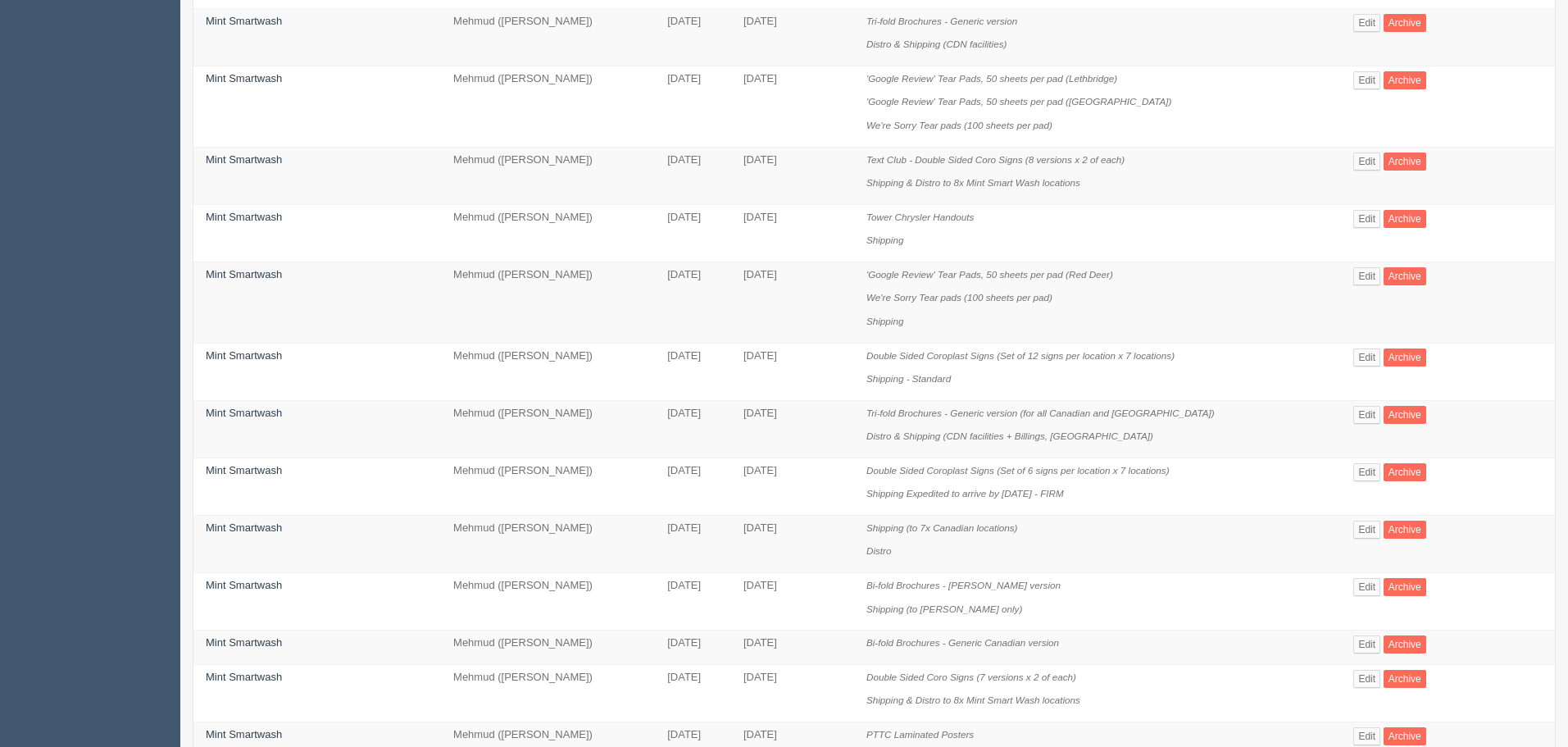 scroll, scrollTop: 656, scrollLeft: 0, axis: vertical 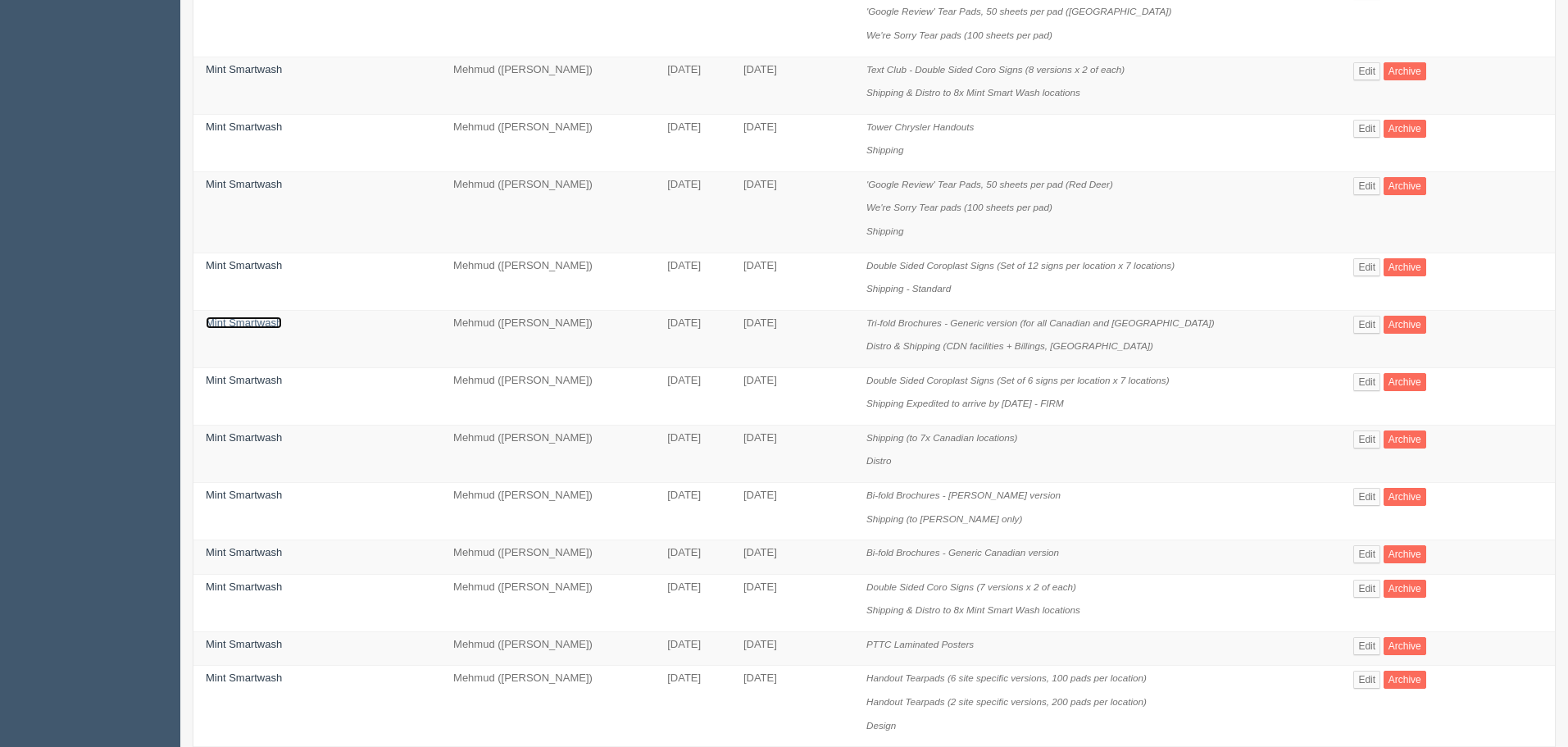click on "Mint Smartwash" at bounding box center [243, 322] 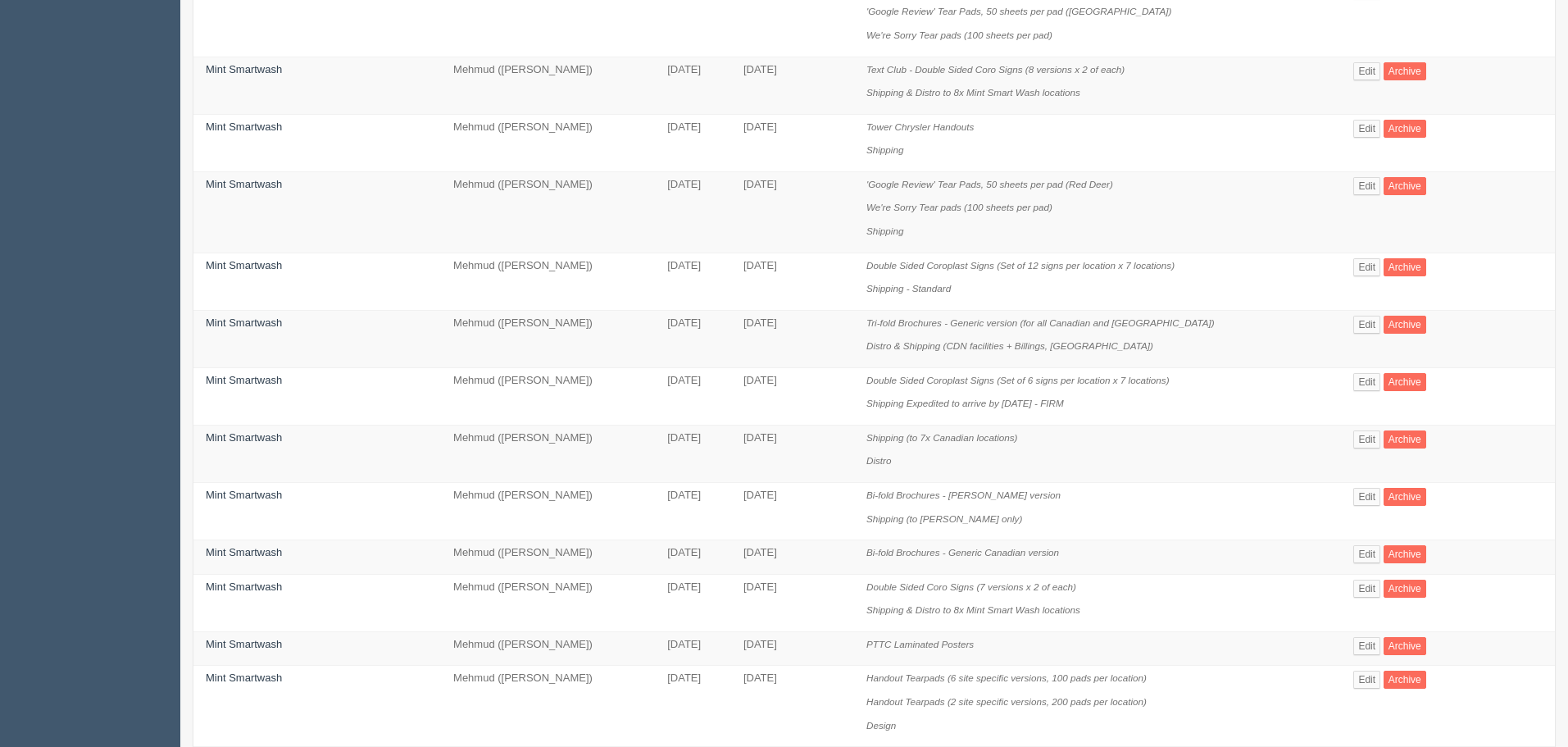 scroll, scrollTop: 0, scrollLeft: 0, axis: both 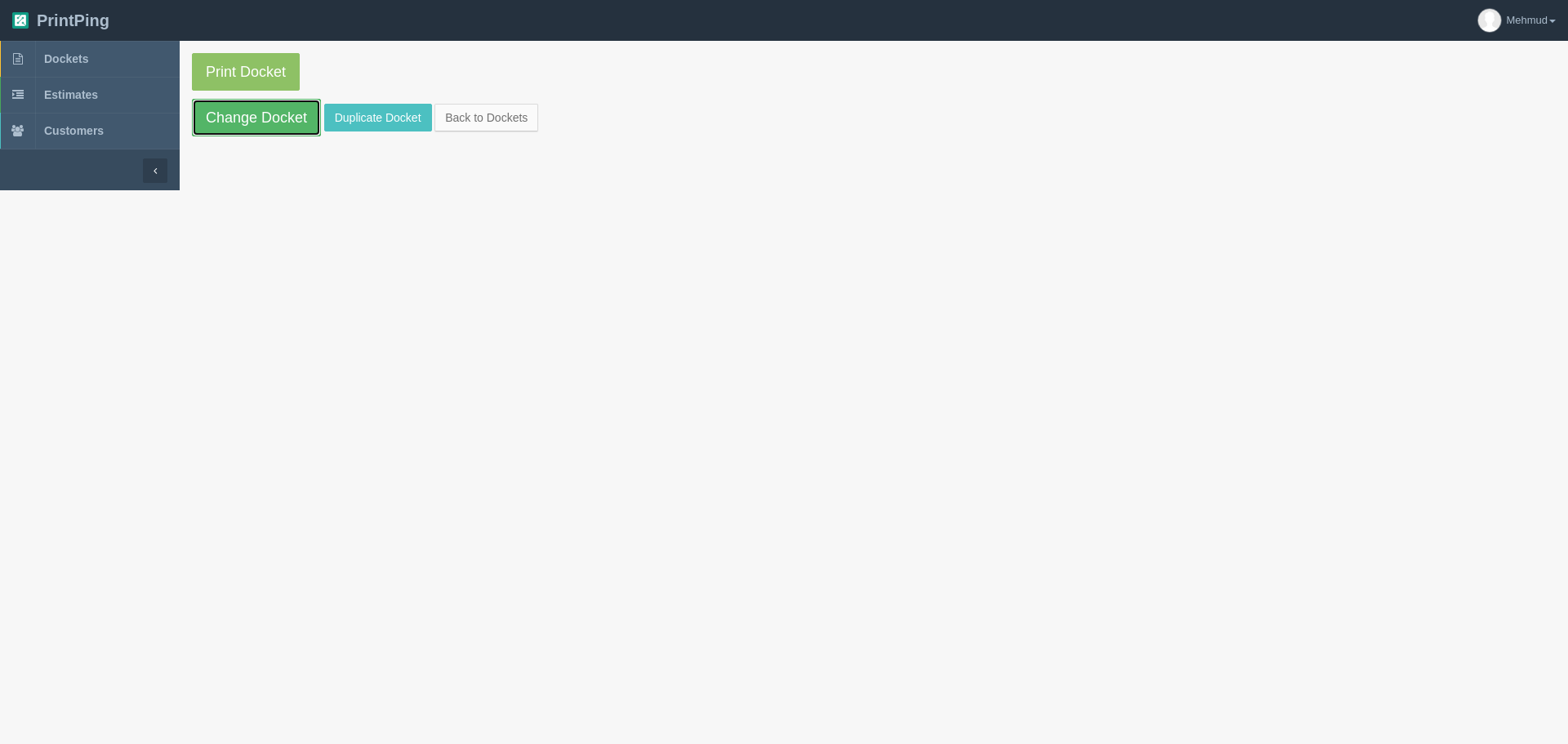 click on "Change Docket" at bounding box center (256, 118) 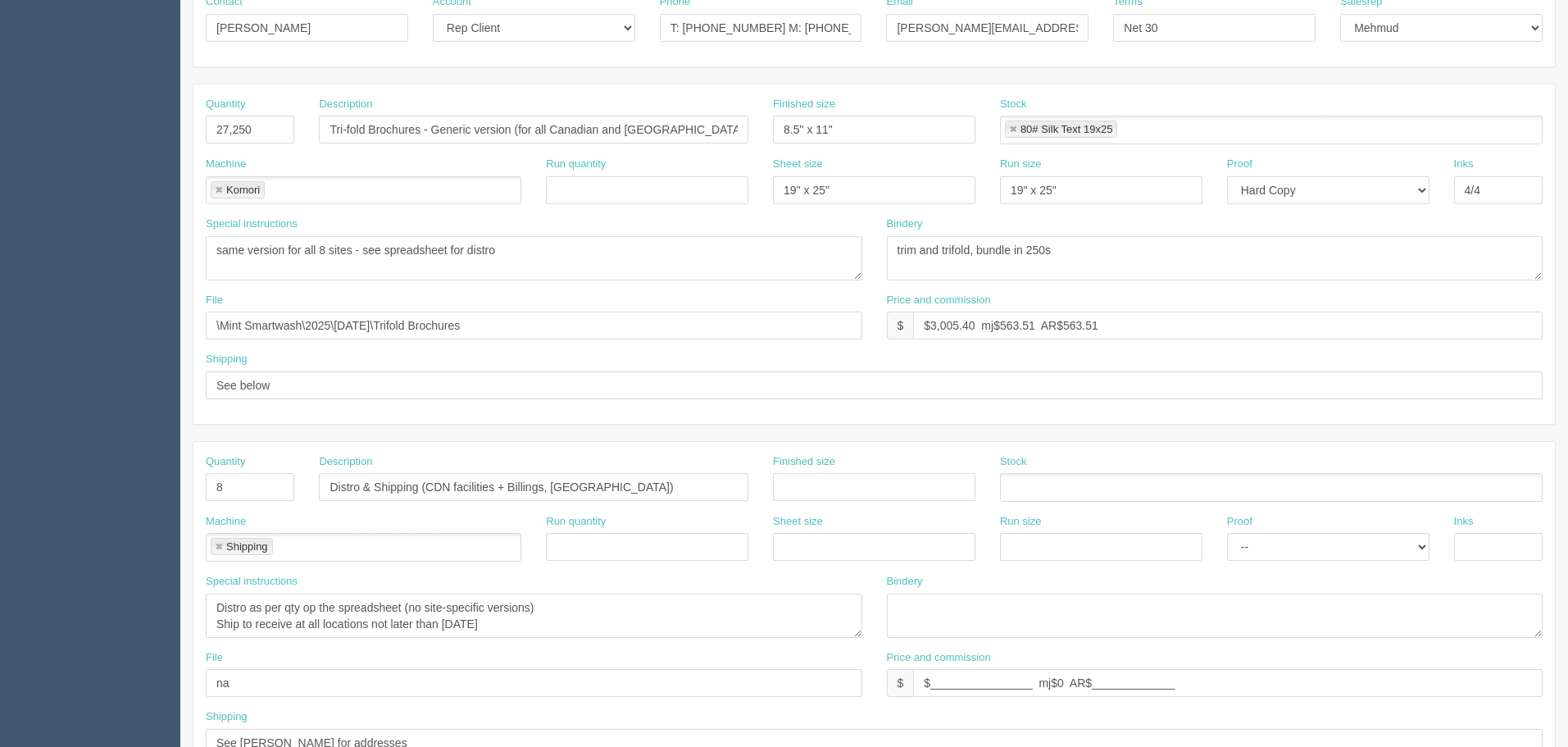 scroll, scrollTop: 246, scrollLeft: 0, axis: vertical 